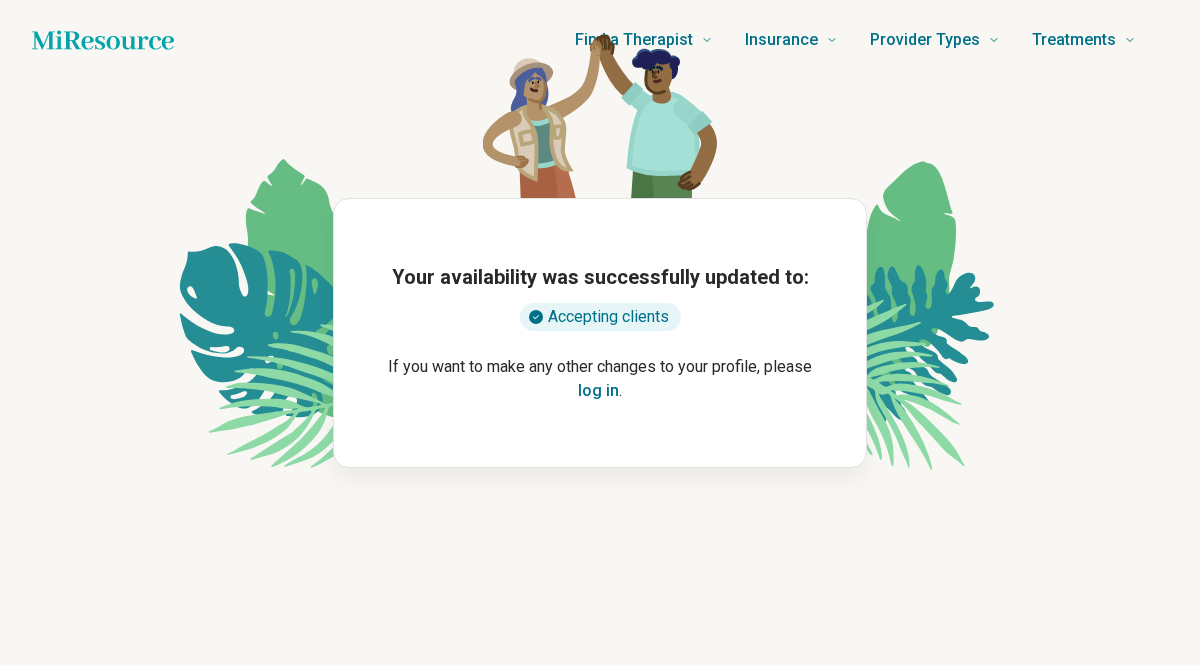 scroll, scrollTop: 0, scrollLeft: 0, axis: both 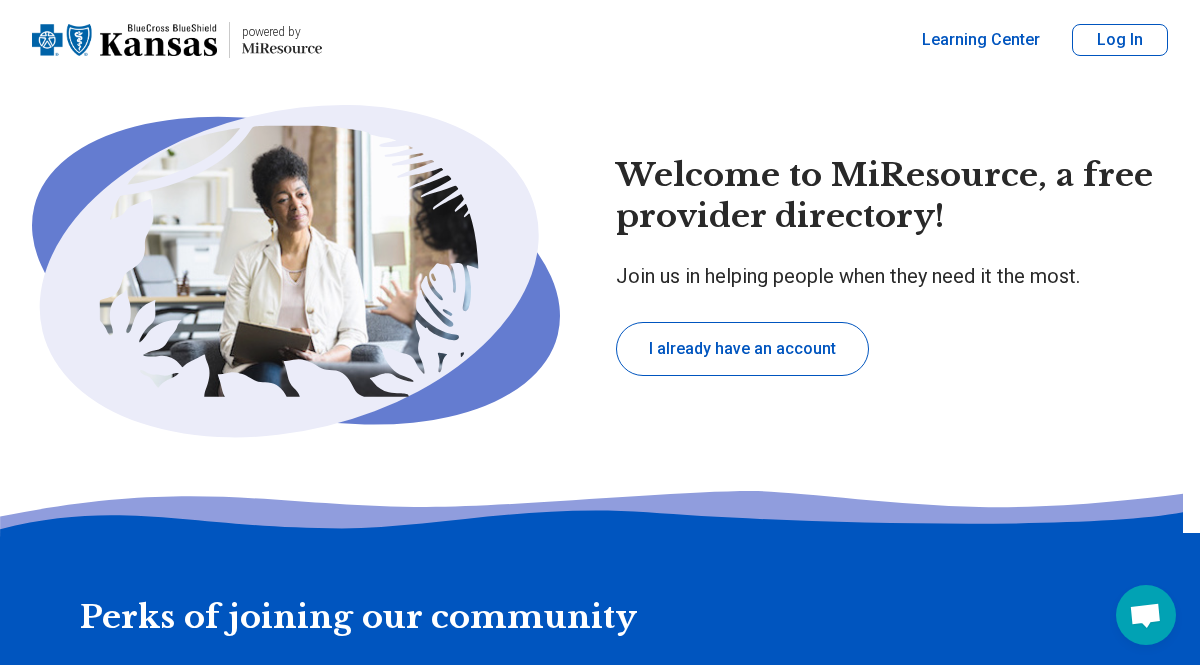 click on "Log In" at bounding box center (1120, 40) 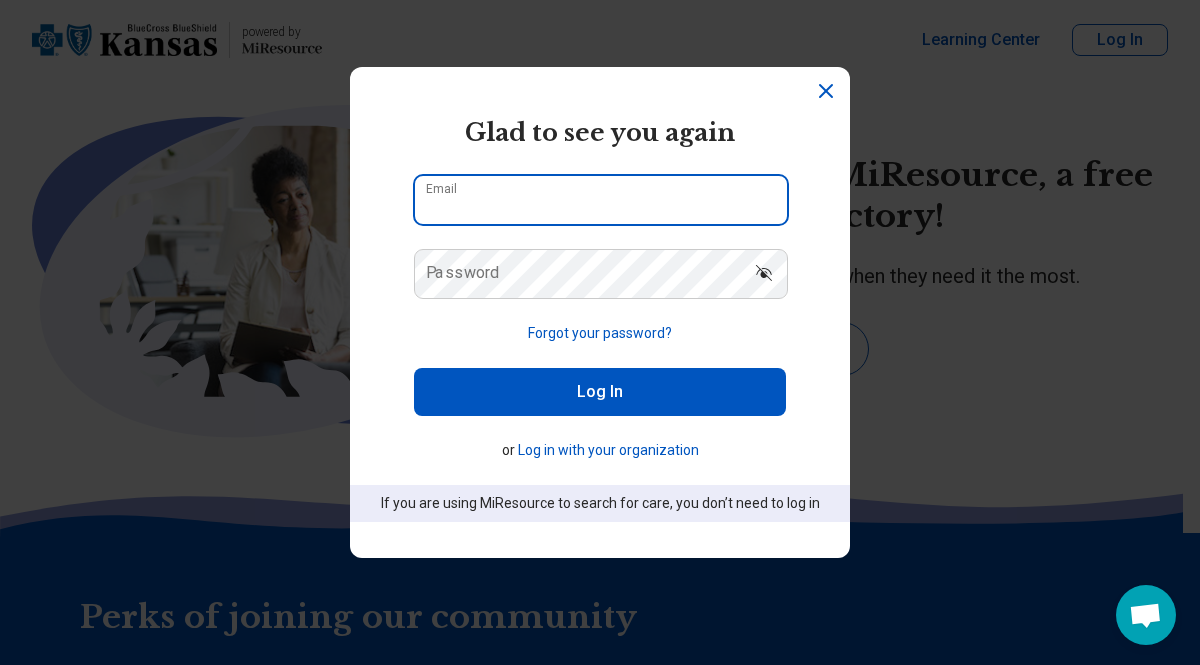 click on "Email" at bounding box center [601, 200] 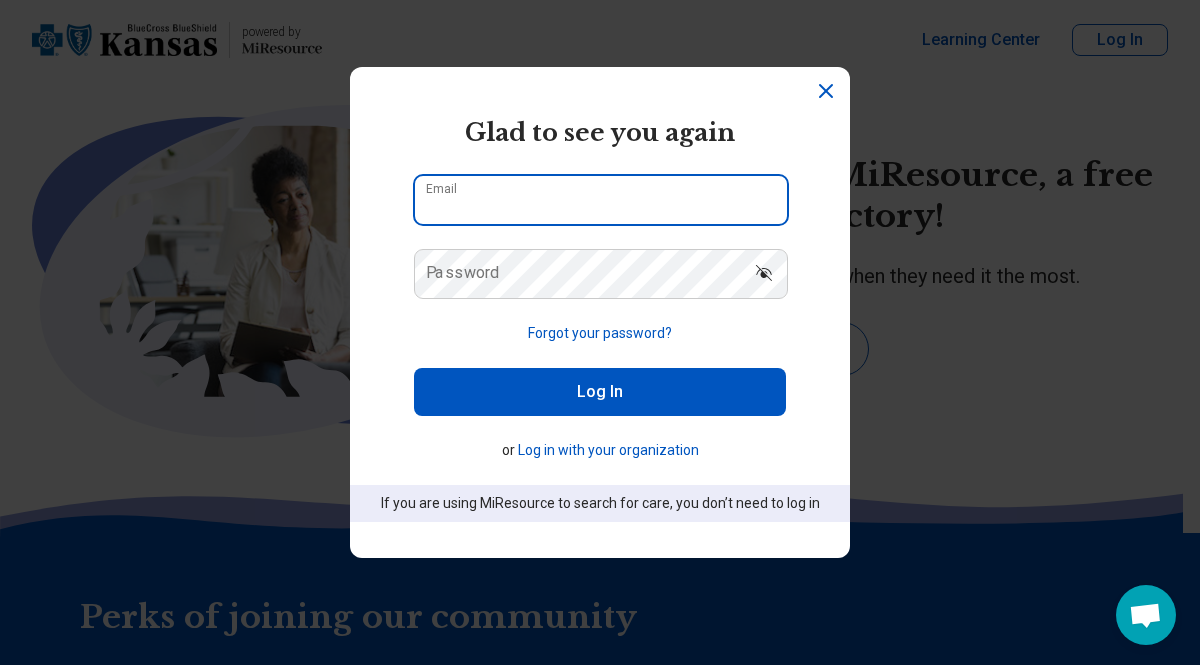 type on "**********" 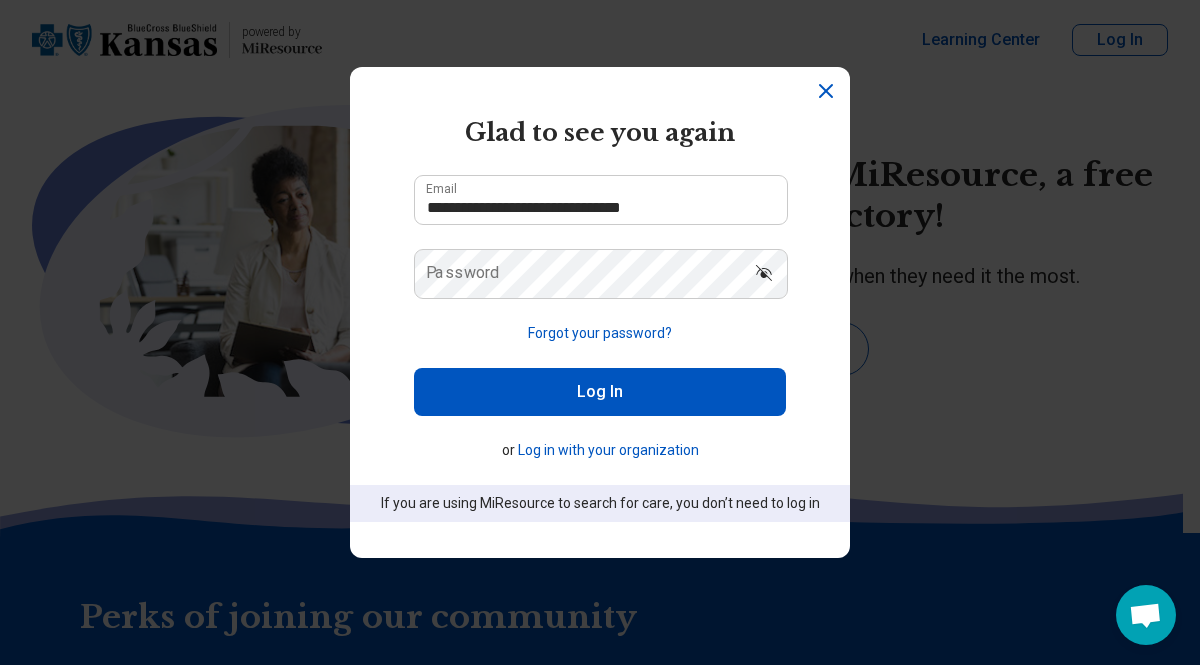 click 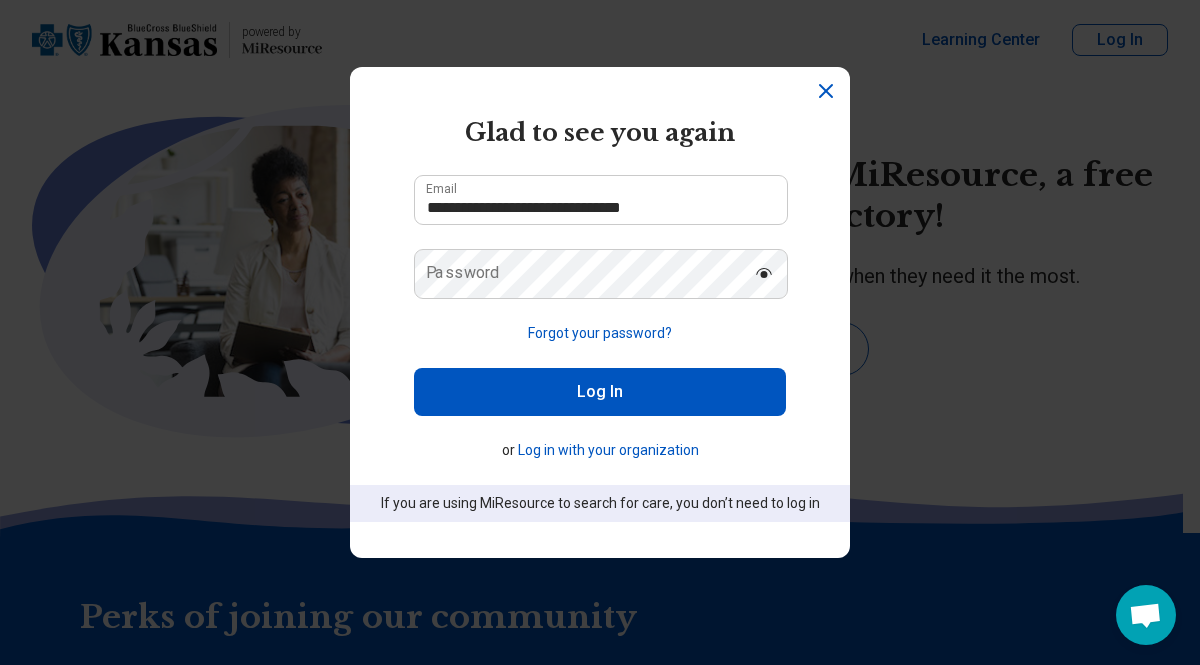 type 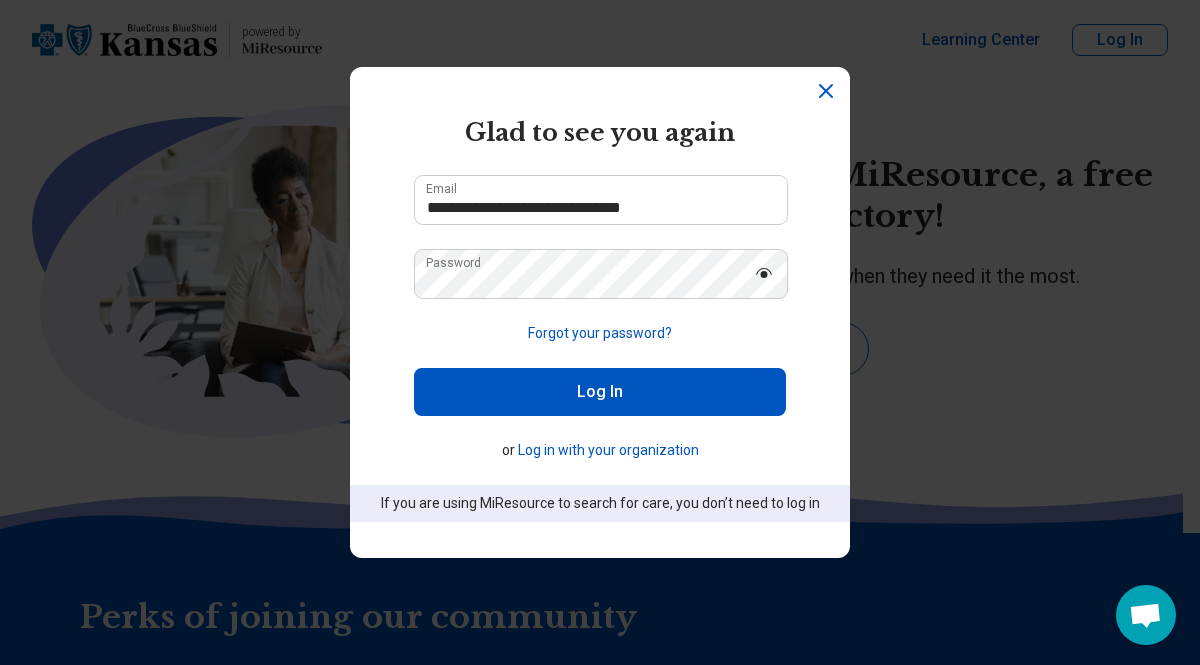click on "Log In" at bounding box center (600, 392) 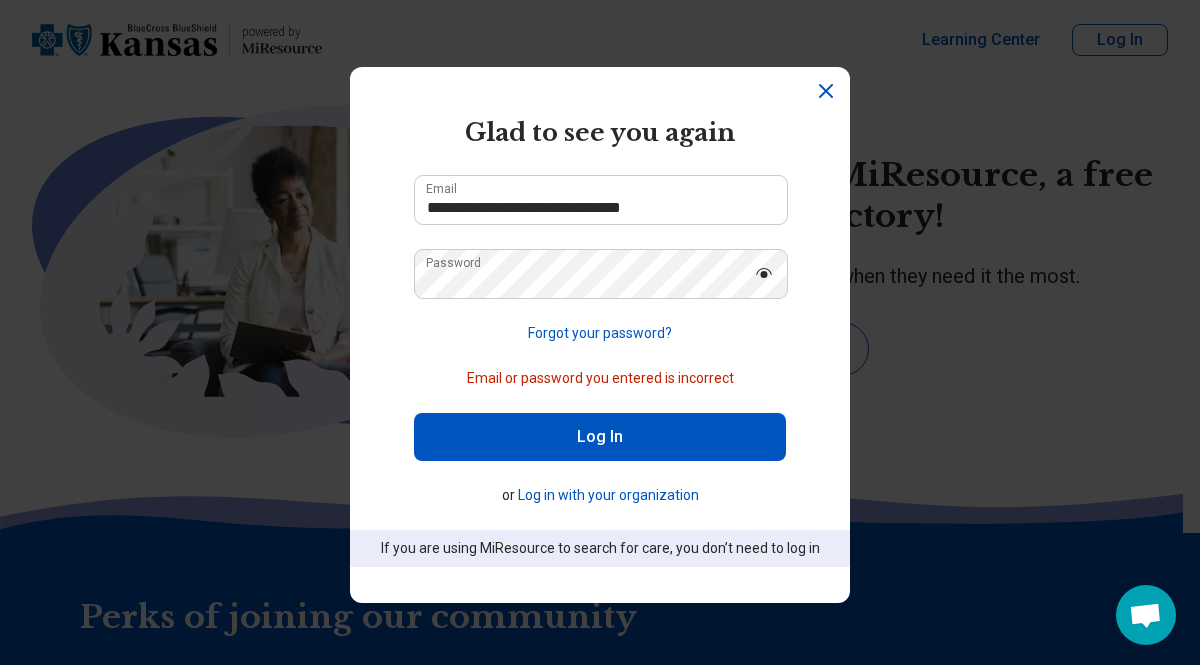 click on "Log In" at bounding box center [600, 437] 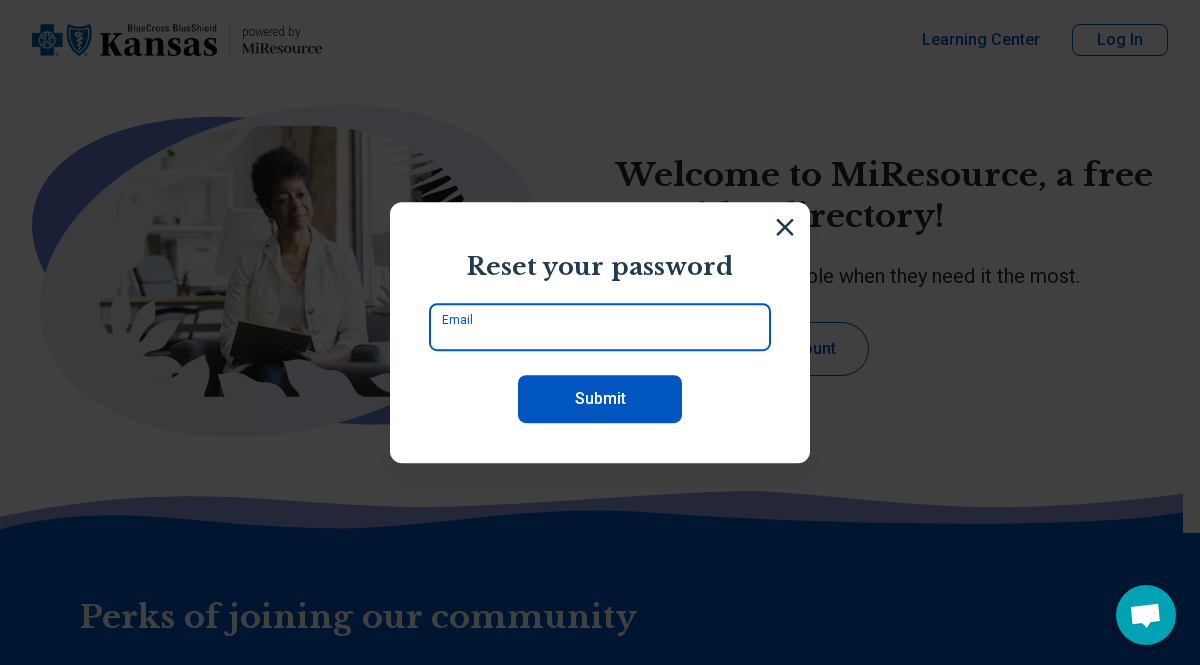click on "Email" at bounding box center [600, 327] 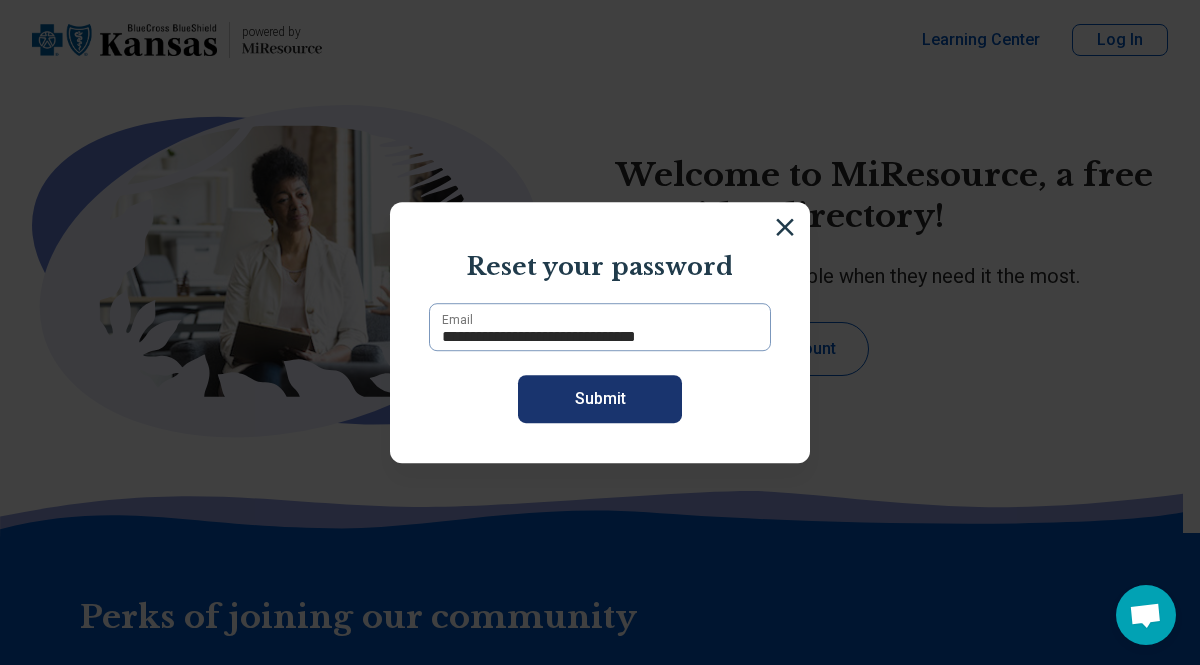click on "Submit" at bounding box center [600, 399] 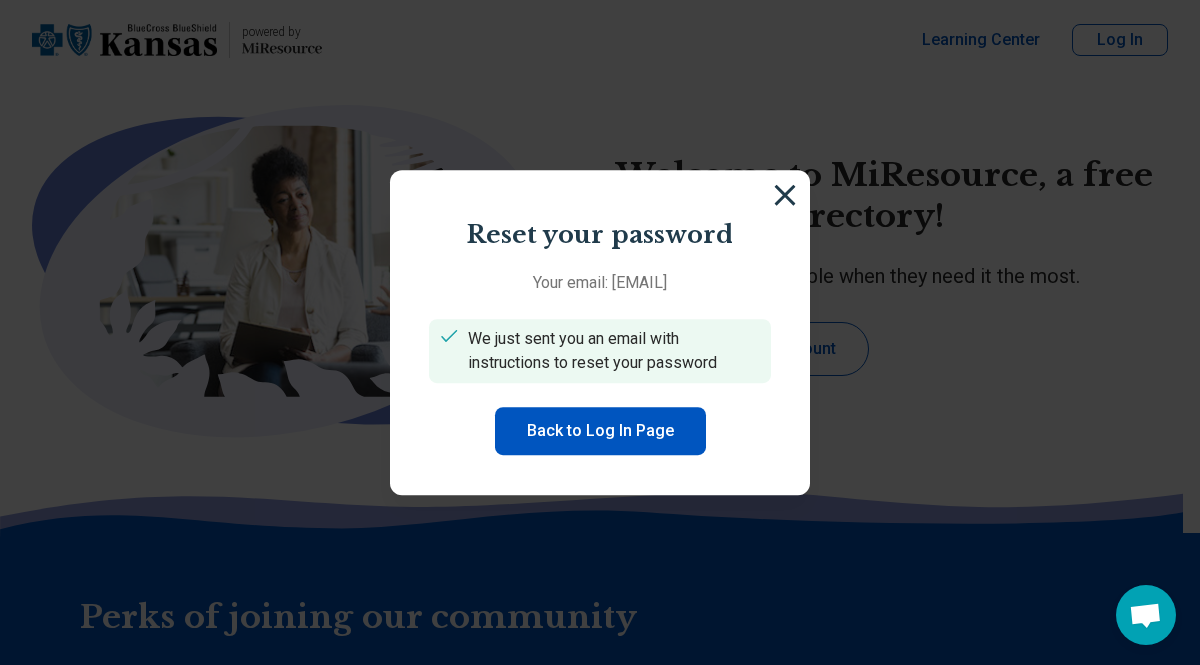 click at bounding box center [785, 195] 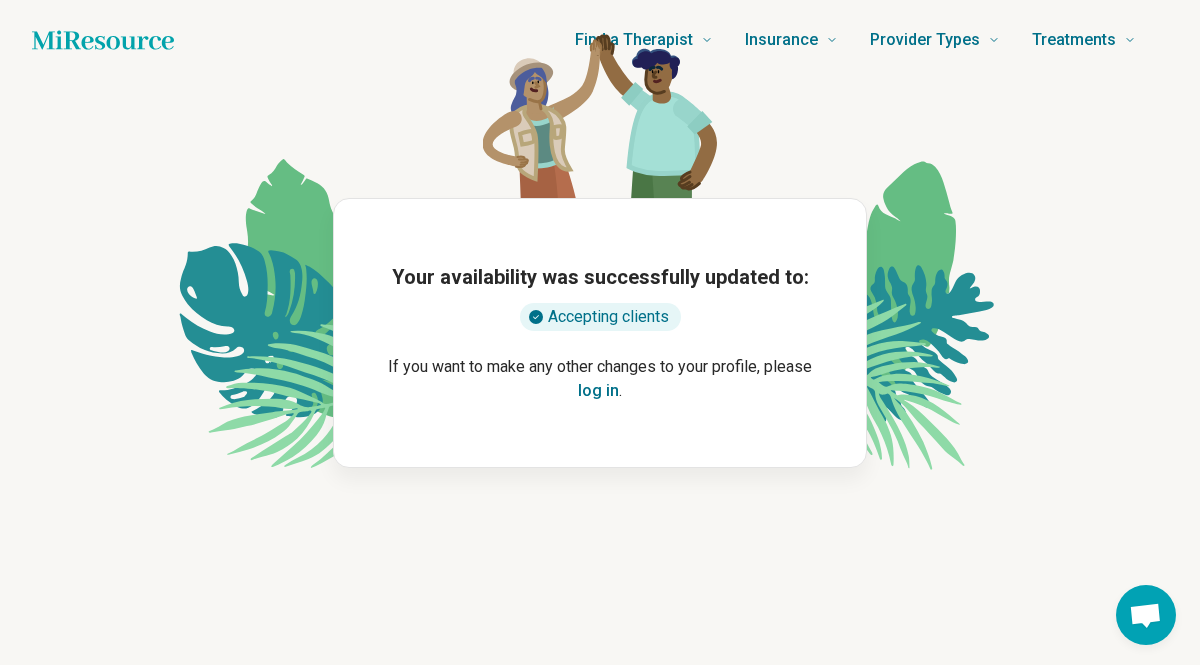 scroll, scrollTop: 0, scrollLeft: 0, axis: both 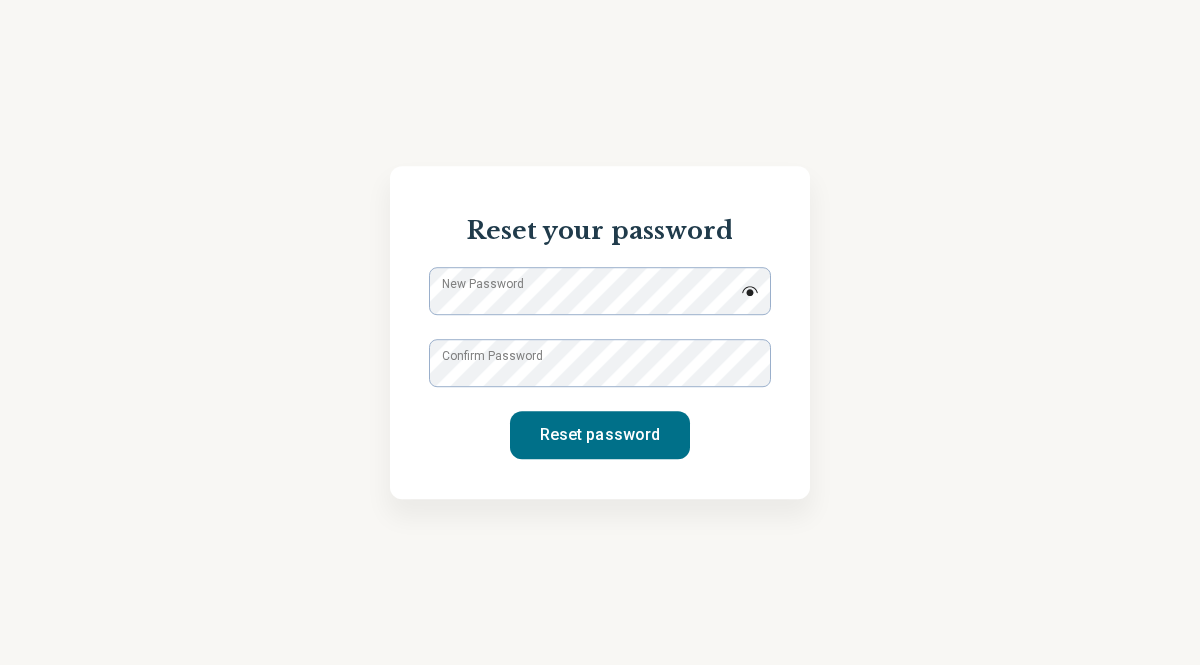 click on "New Password" at bounding box center (483, 284) 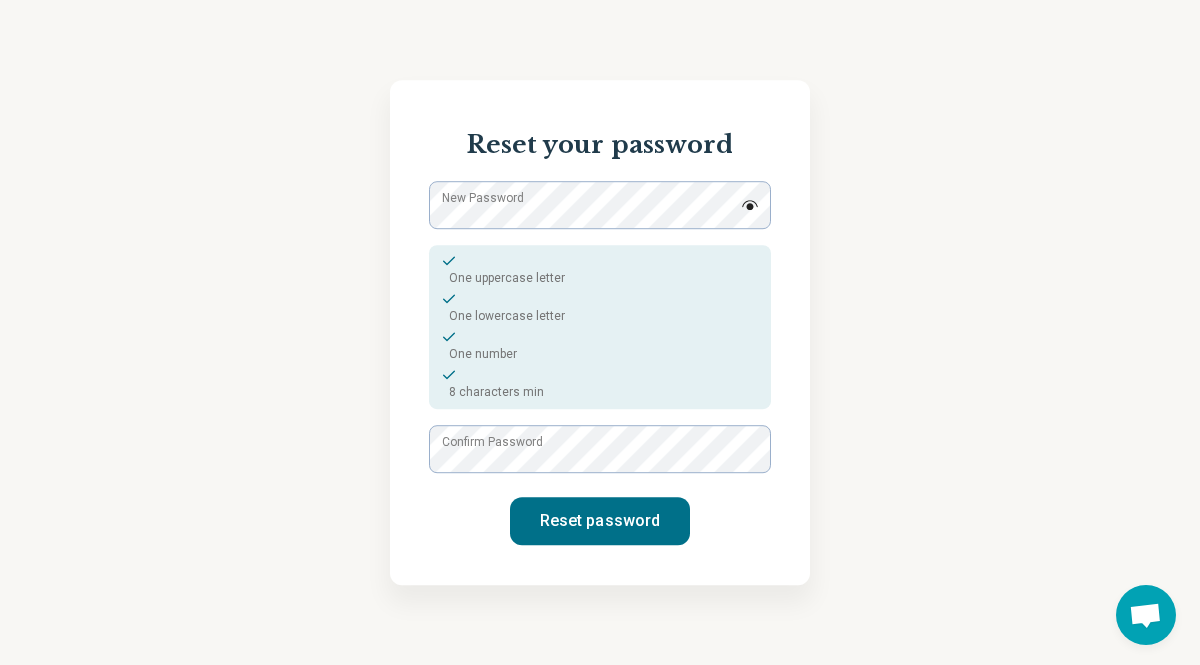 click on "Confirm Password" at bounding box center [492, 442] 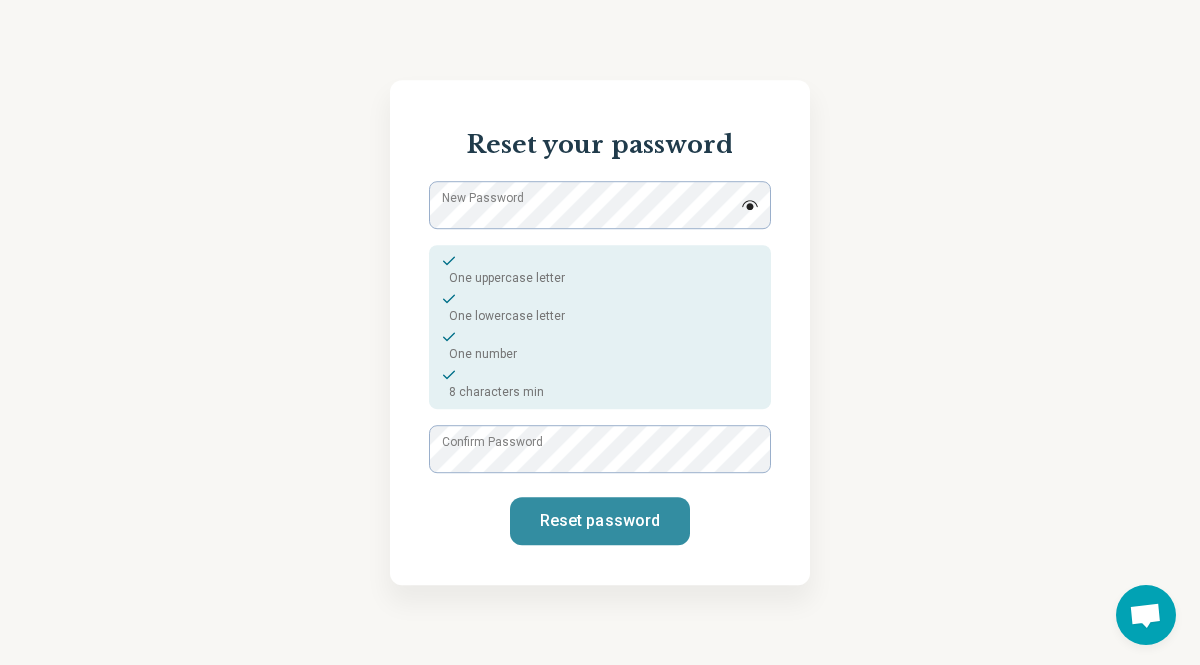 click on "Reset password" at bounding box center (600, 521) 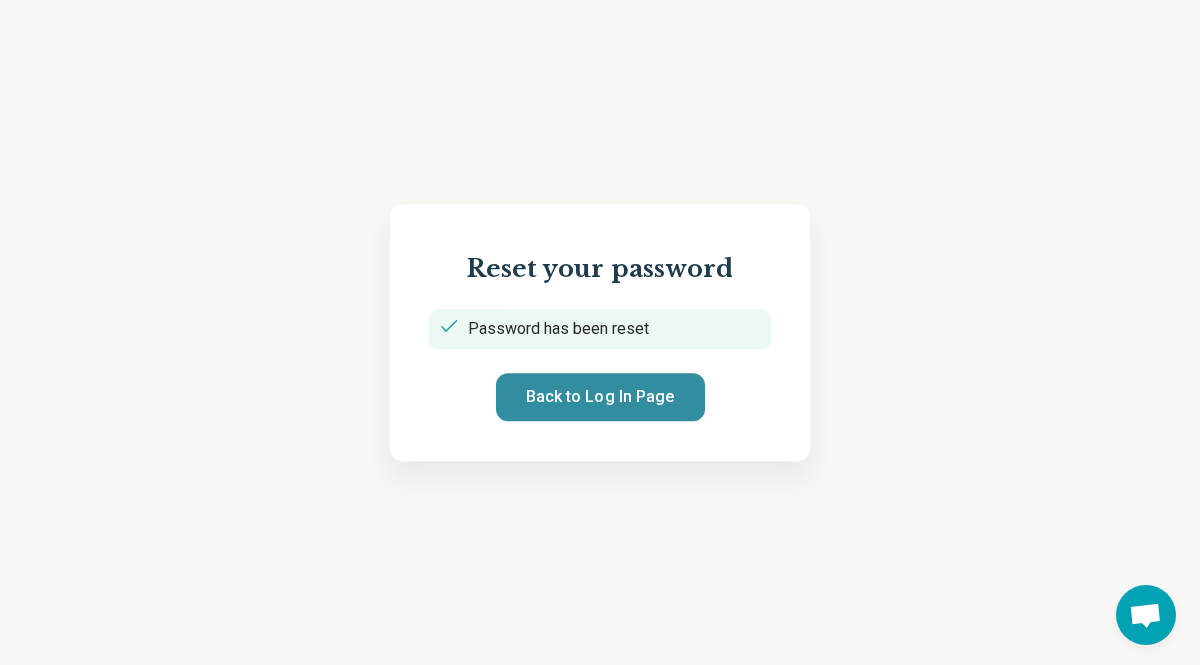 click on "Back to Log In Page" at bounding box center (600, 397) 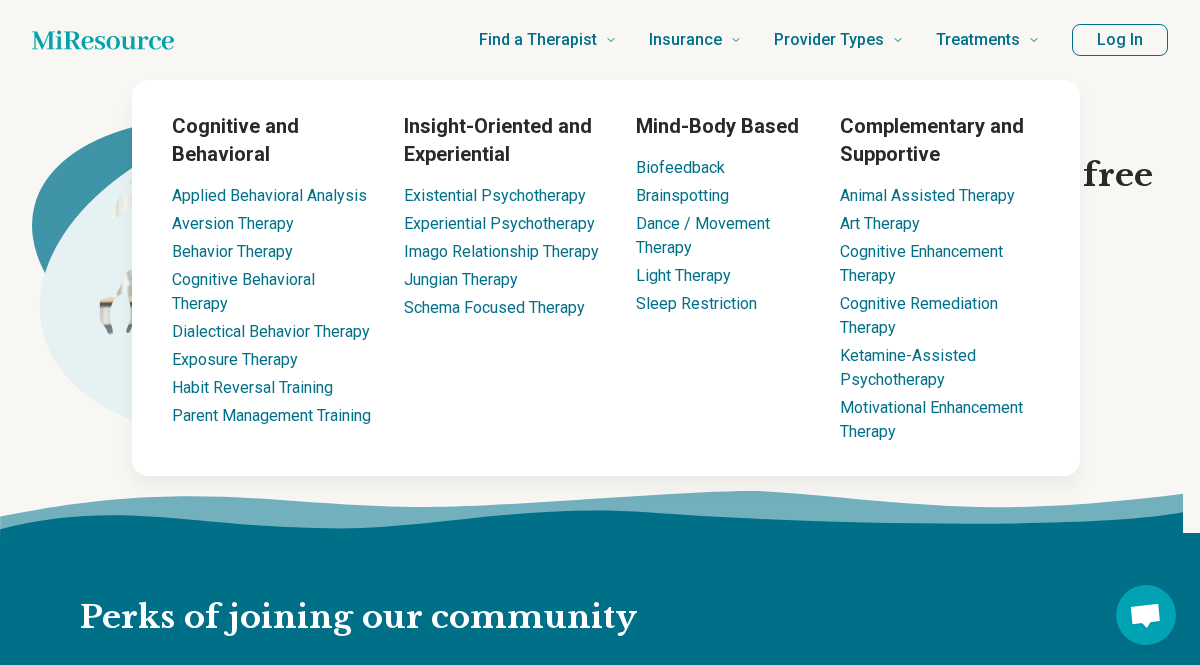 click on "Log In" at bounding box center [1120, 40] 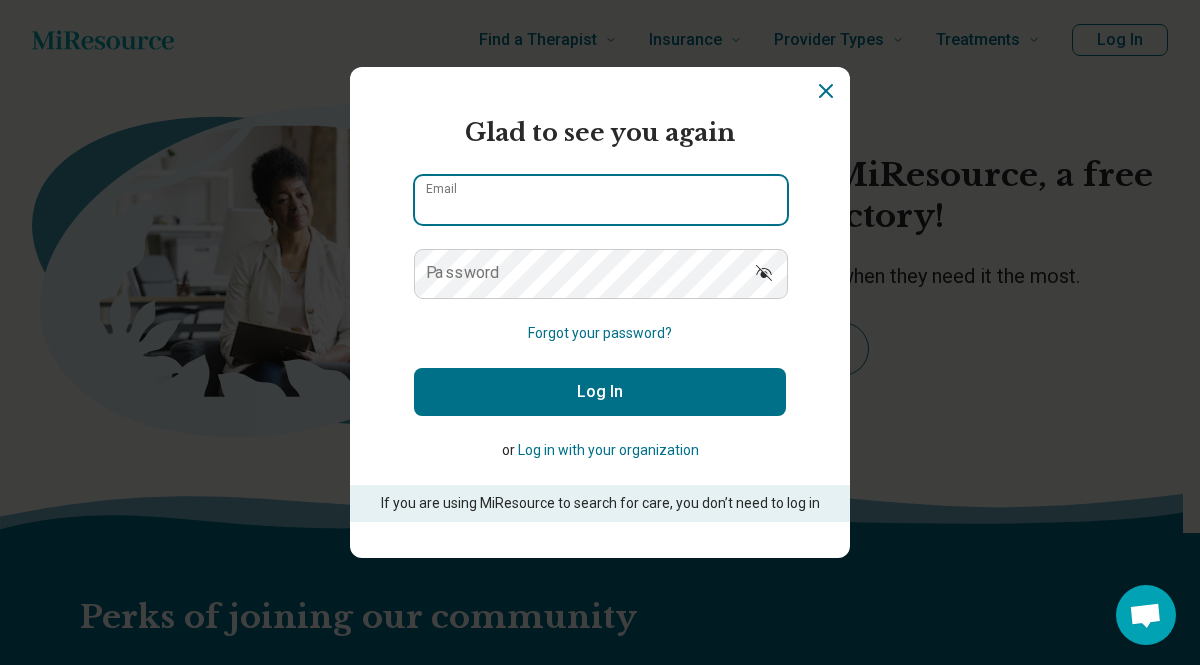 click on "Email" at bounding box center [601, 200] 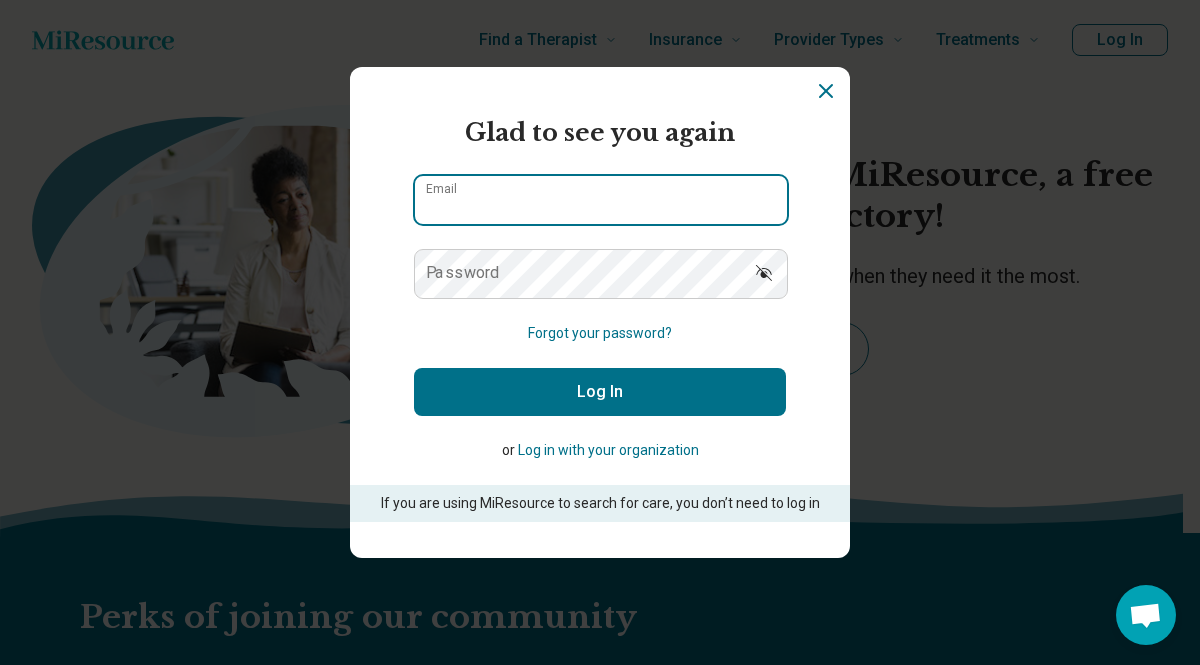 type on "**********" 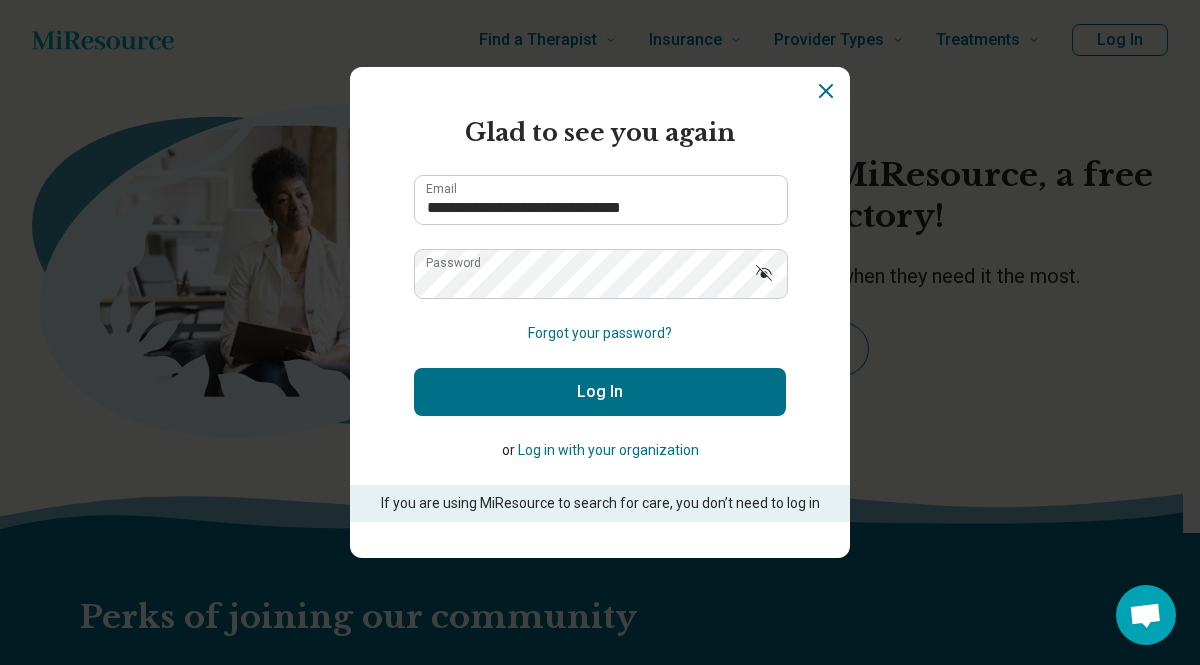 click on "Log In" at bounding box center (600, 392) 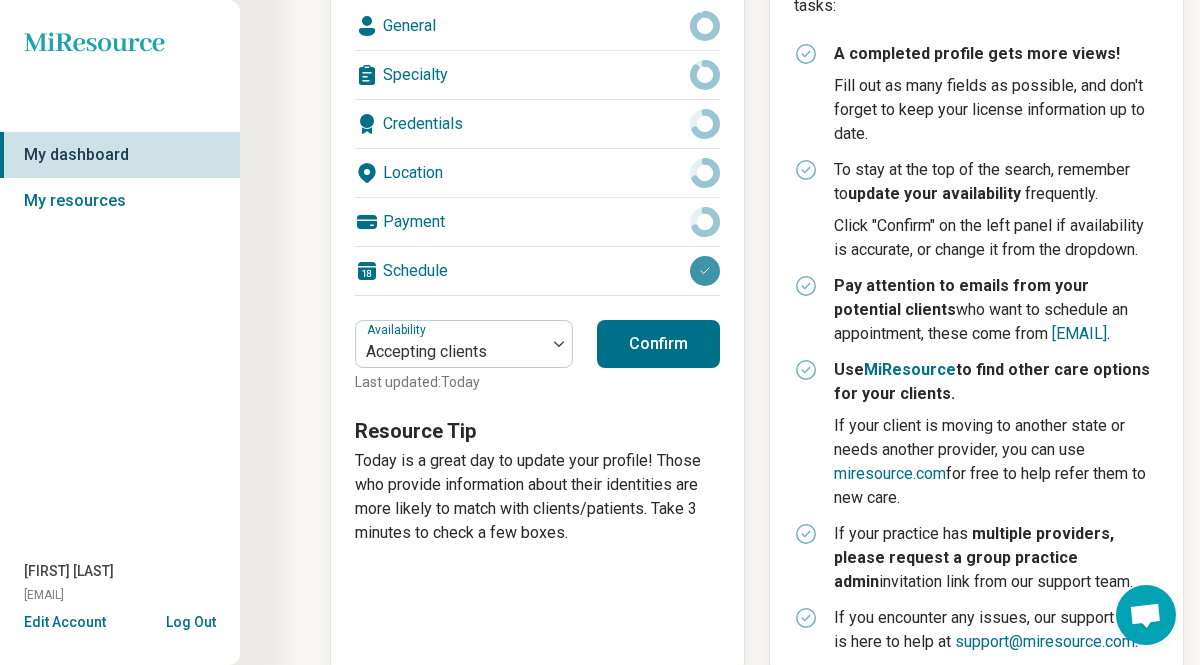 scroll, scrollTop: 435, scrollLeft: 0, axis: vertical 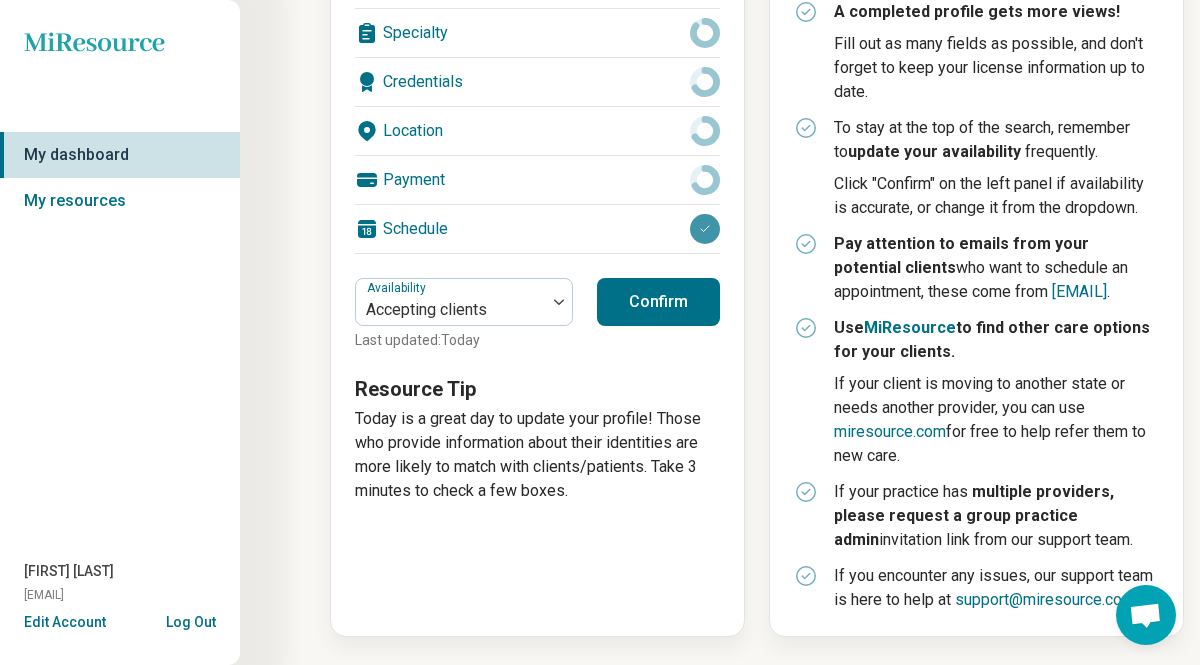 click on "Confirm" at bounding box center [658, 302] 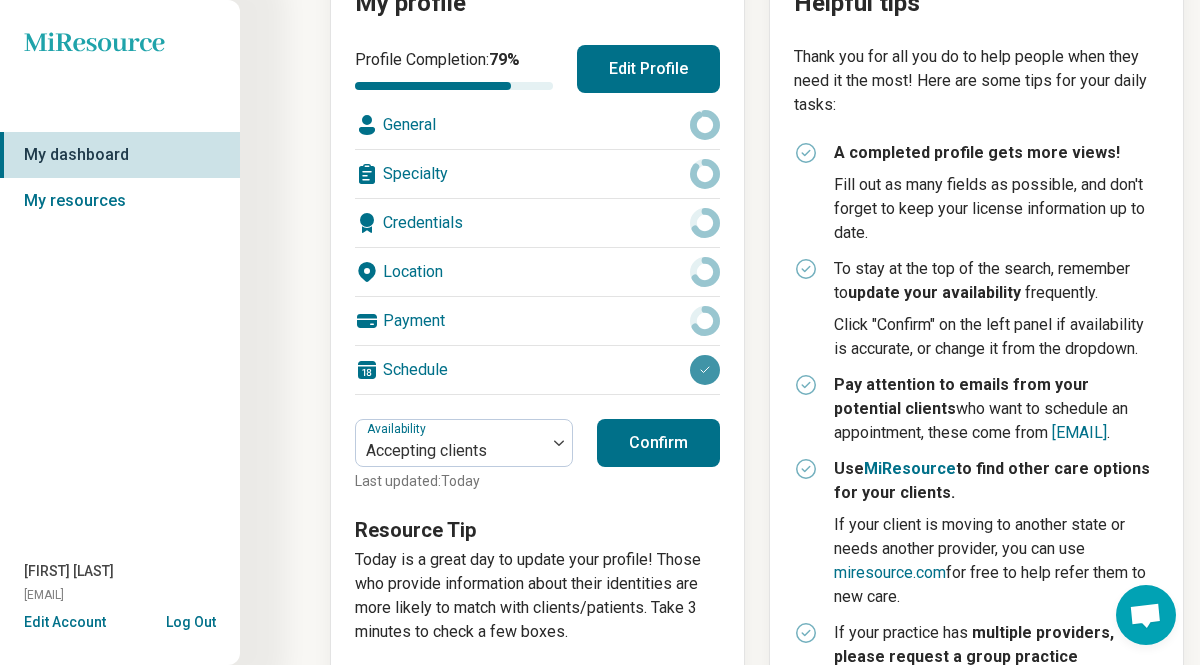 scroll, scrollTop: 269, scrollLeft: 0, axis: vertical 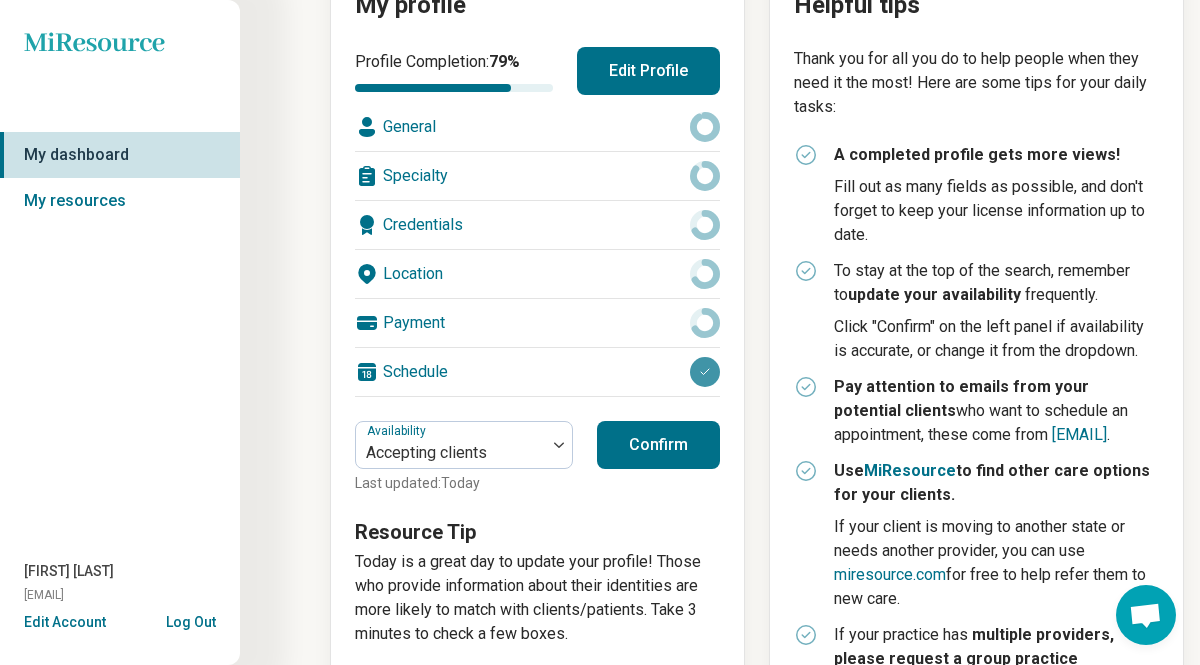 click on "General" at bounding box center [537, 127] 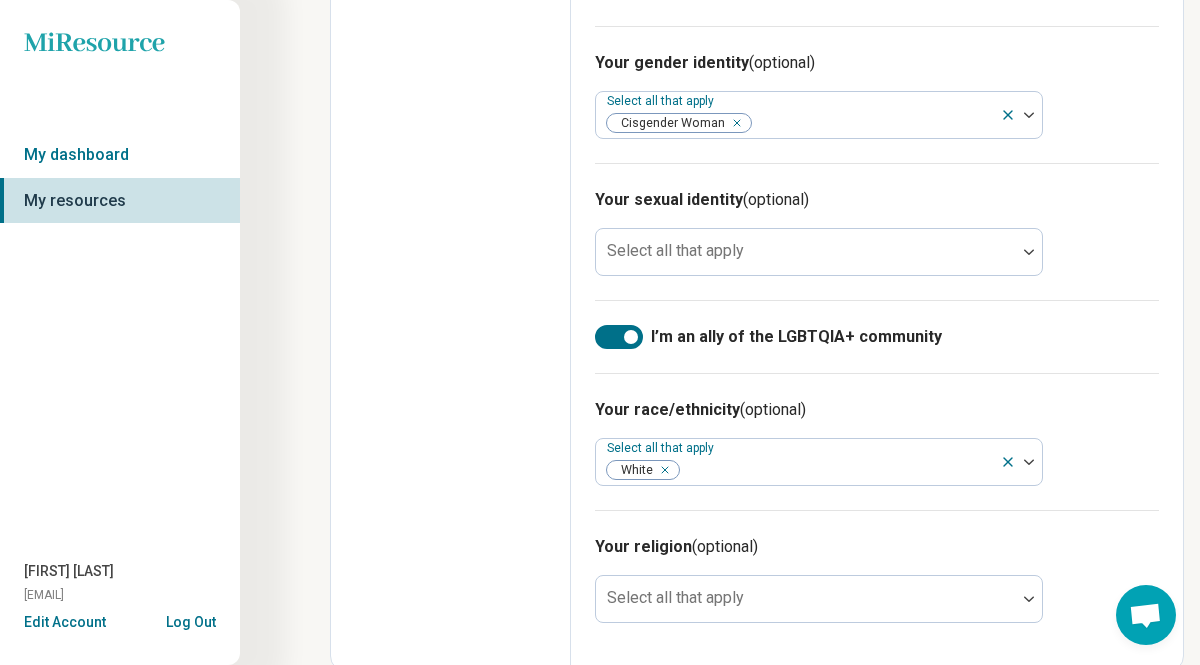 scroll, scrollTop: 1374, scrollLeft: 0, axis: vertical 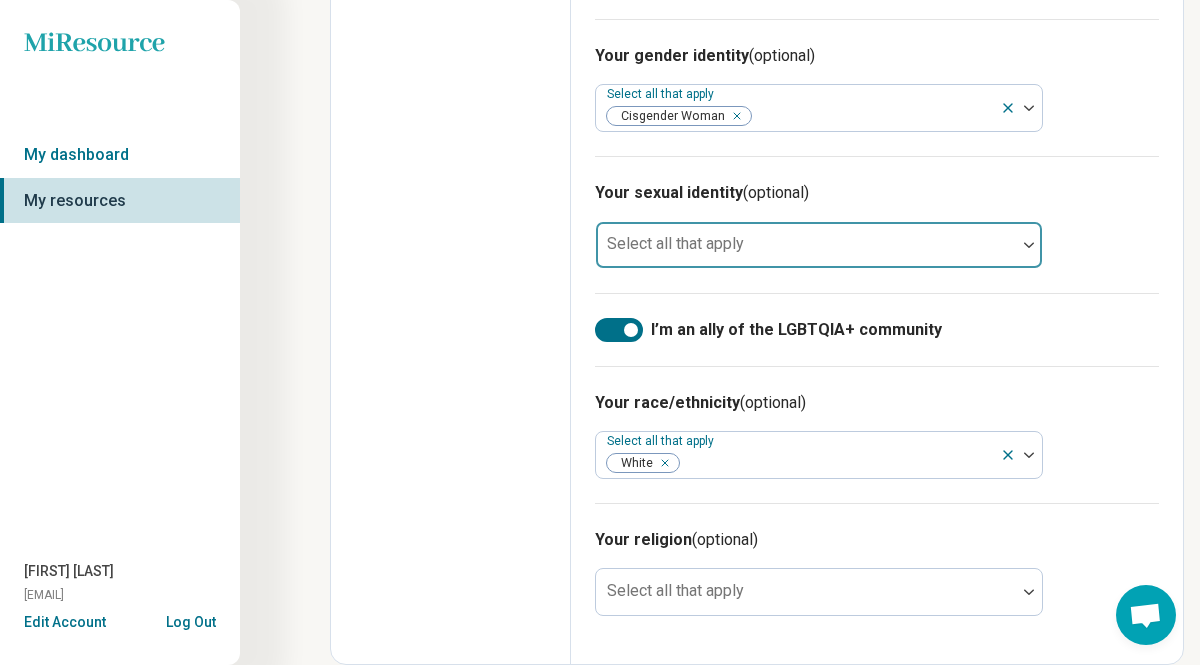 click at bounding box center (1029, 245) 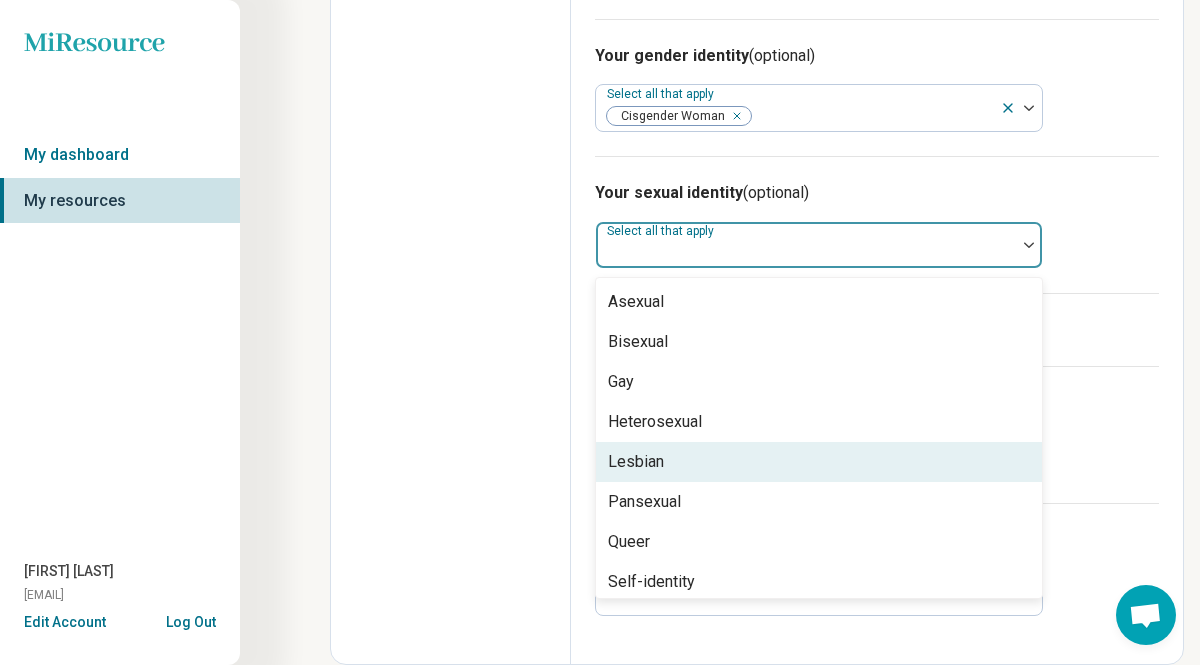 click on "Lesbian" at bounding box center (819, 462) 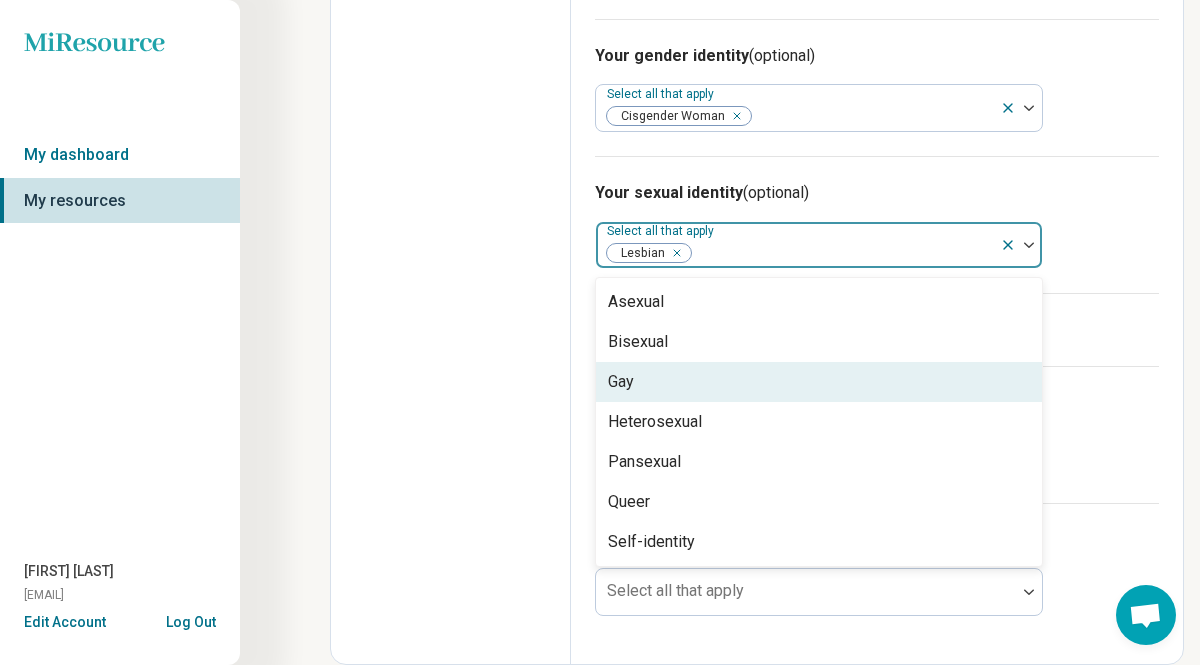 click on "I’m an ally of the LGBTQIA+ community" at bounding box center (877, 330) 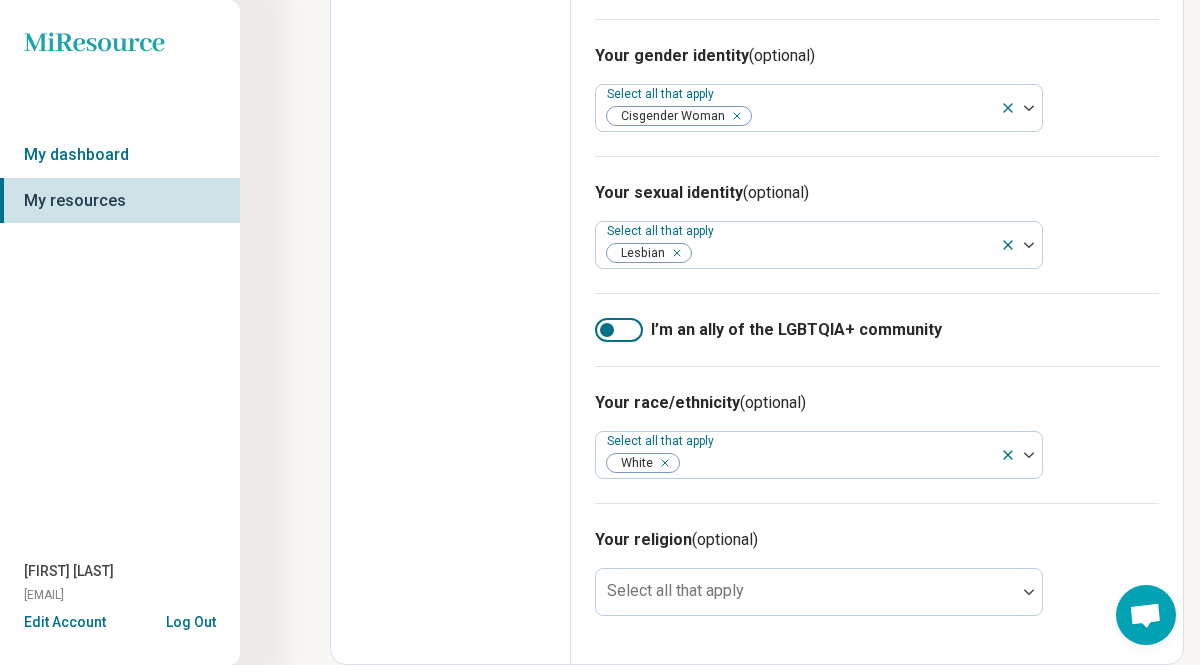 scroll, scrollTop: 10, scrollLeft: 0, axis: vertical 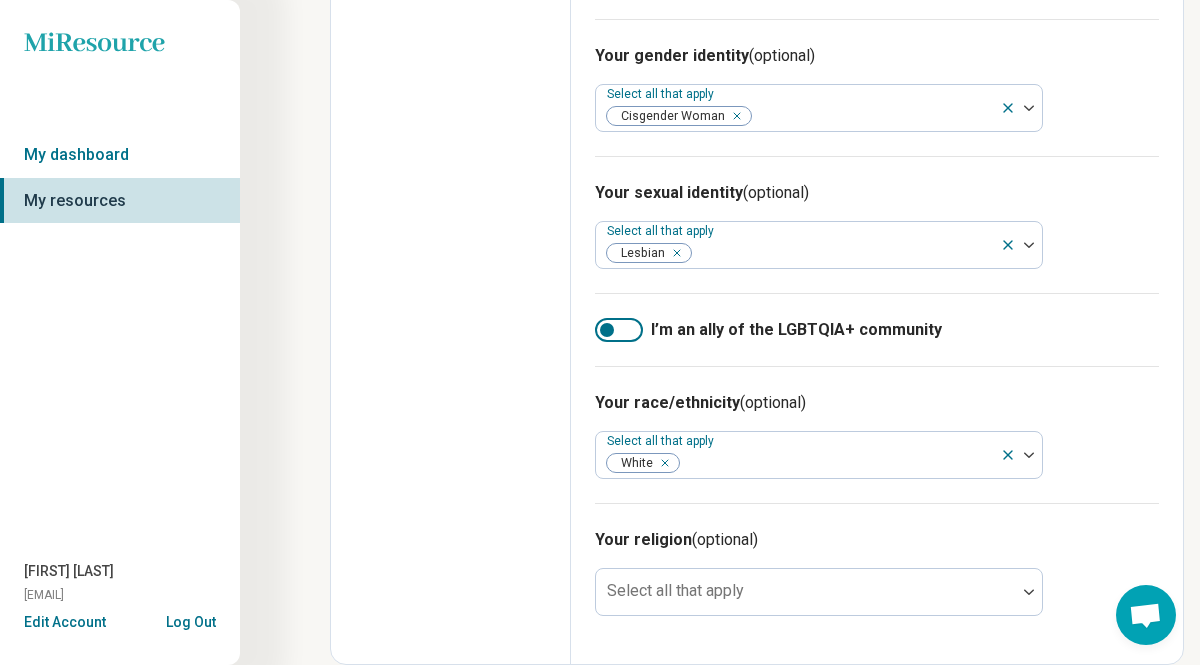 click at bounding box center (607, 330) 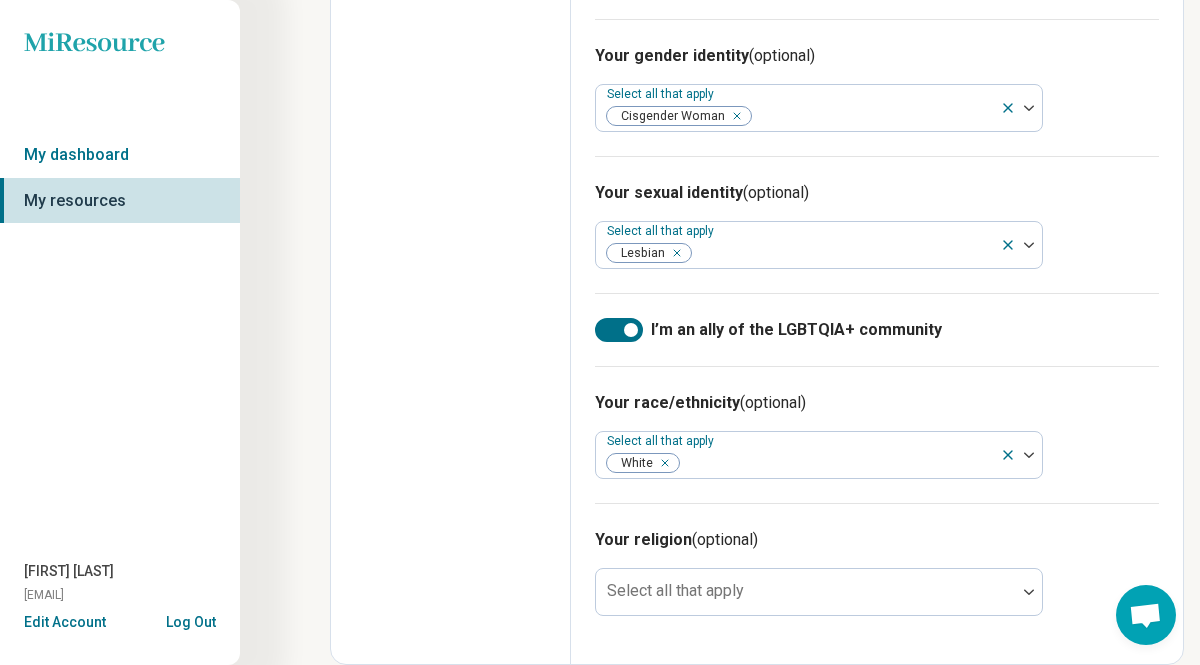 scroll, scrollTop: 1395, scrollLeft: 0, axis: vertical 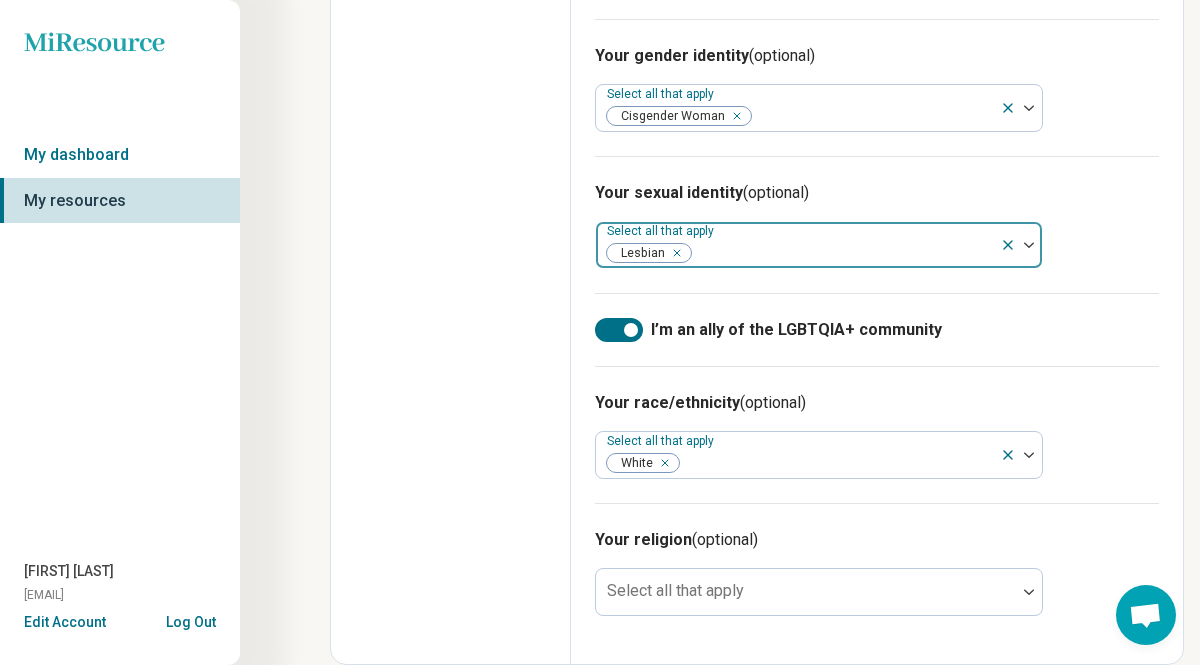 click at bounding box center [842, 253] 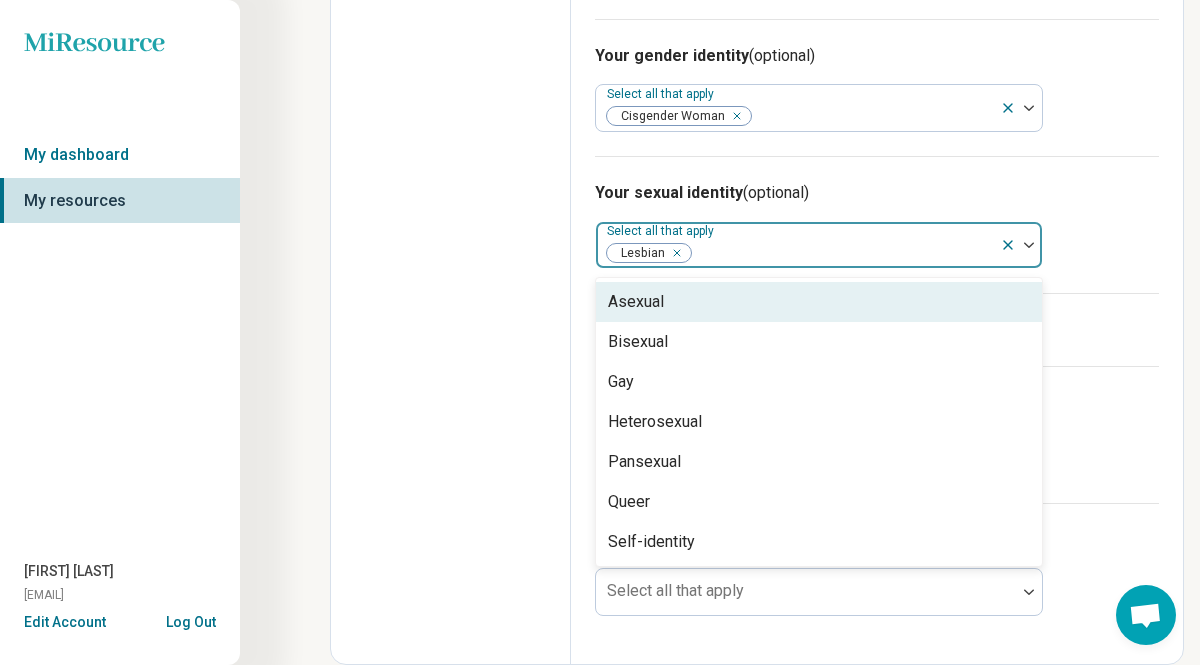 click at bounding box center (673, 253) 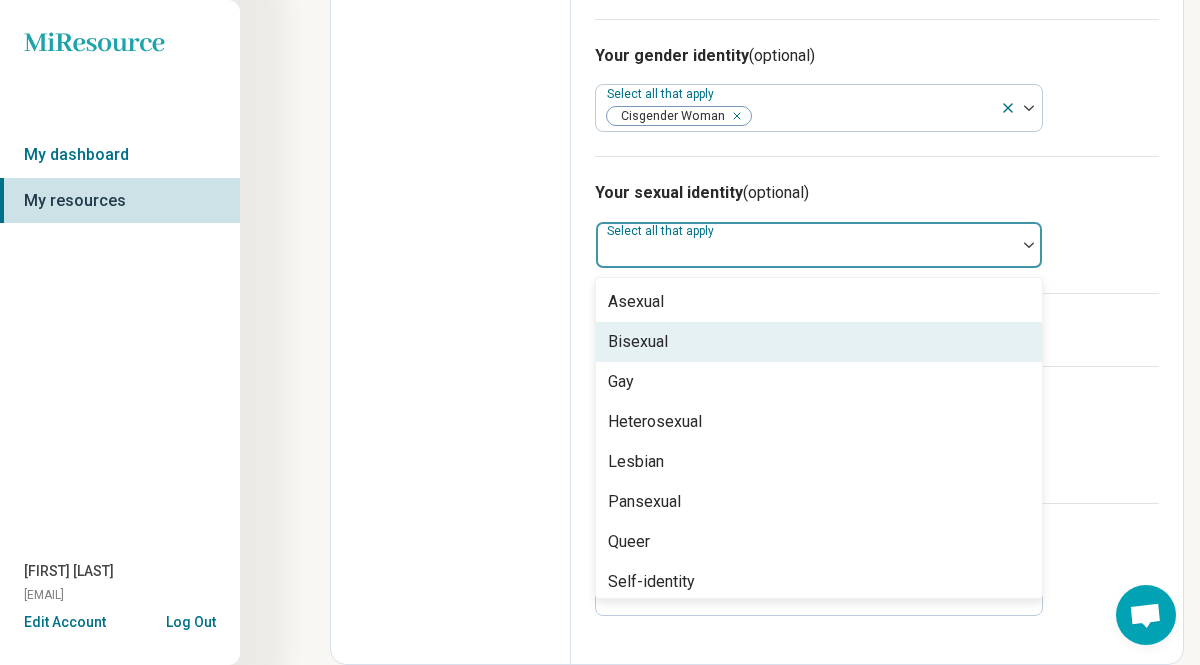 click on "Your race/ethnicity  (optional) Select all that apply White" at bounding box center (877, 434) 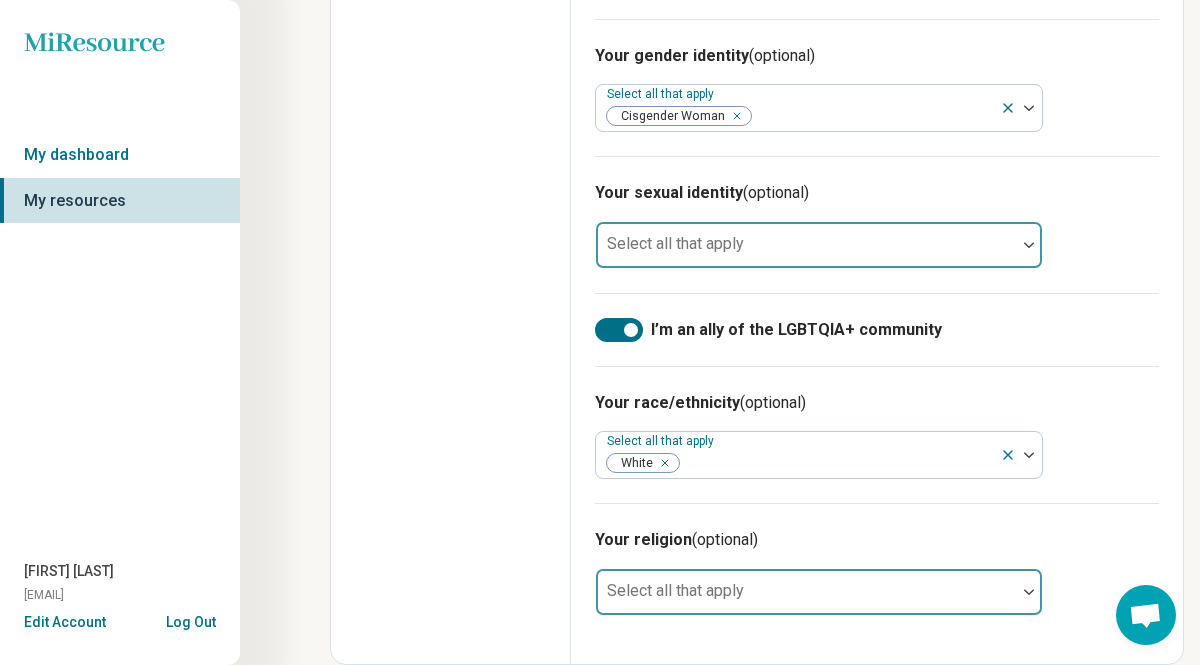 click at bounding box center (1029, 592) 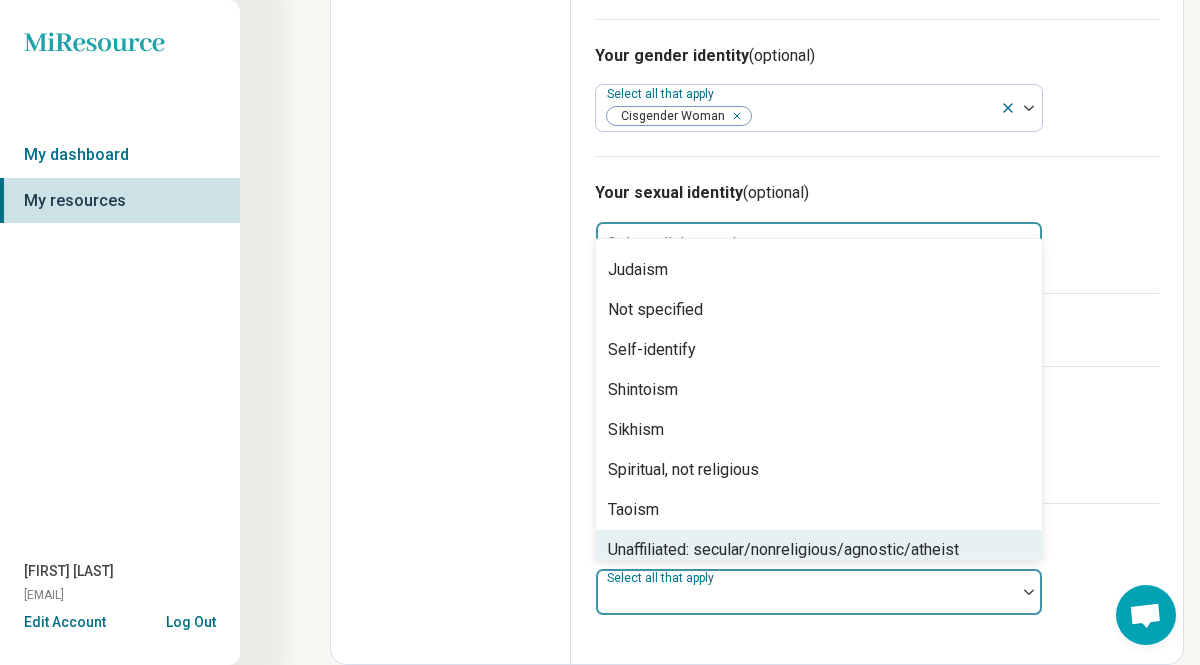 scroll, scrollTop: 288, scrollLeft: 0, axis: vertical 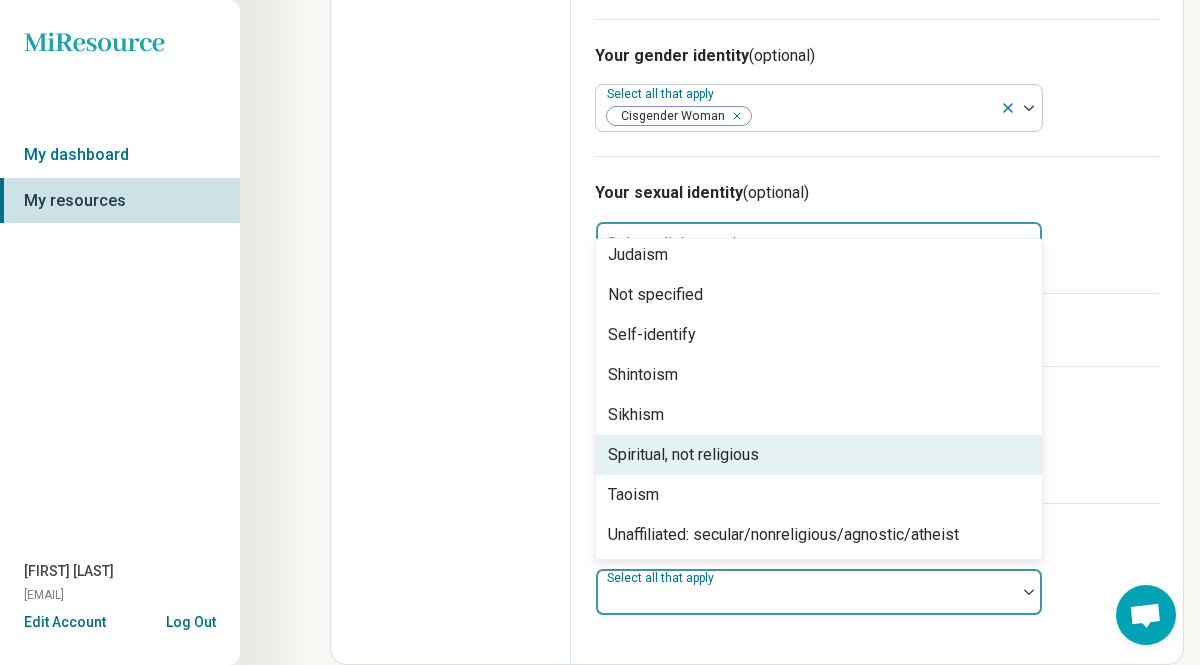 click on "Your race/ethnicity  (optional) Select all that apply White" at bounding box center [877, 434] 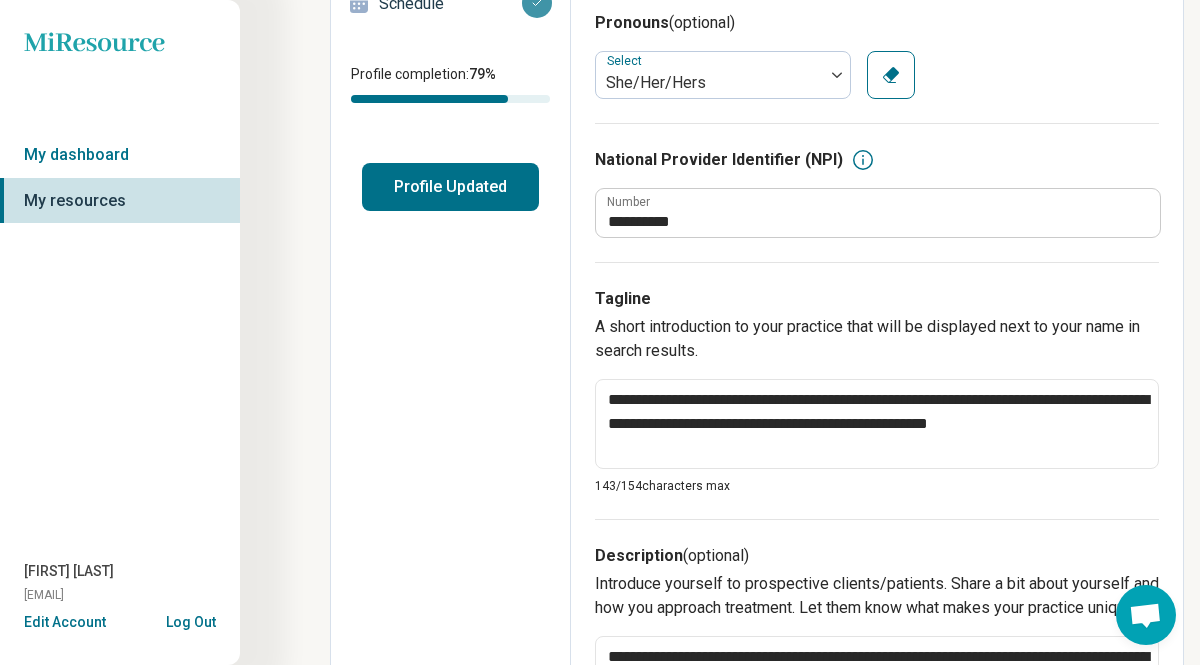 scroll, scrollTop: 0, scrollLeft: 0, axis: both 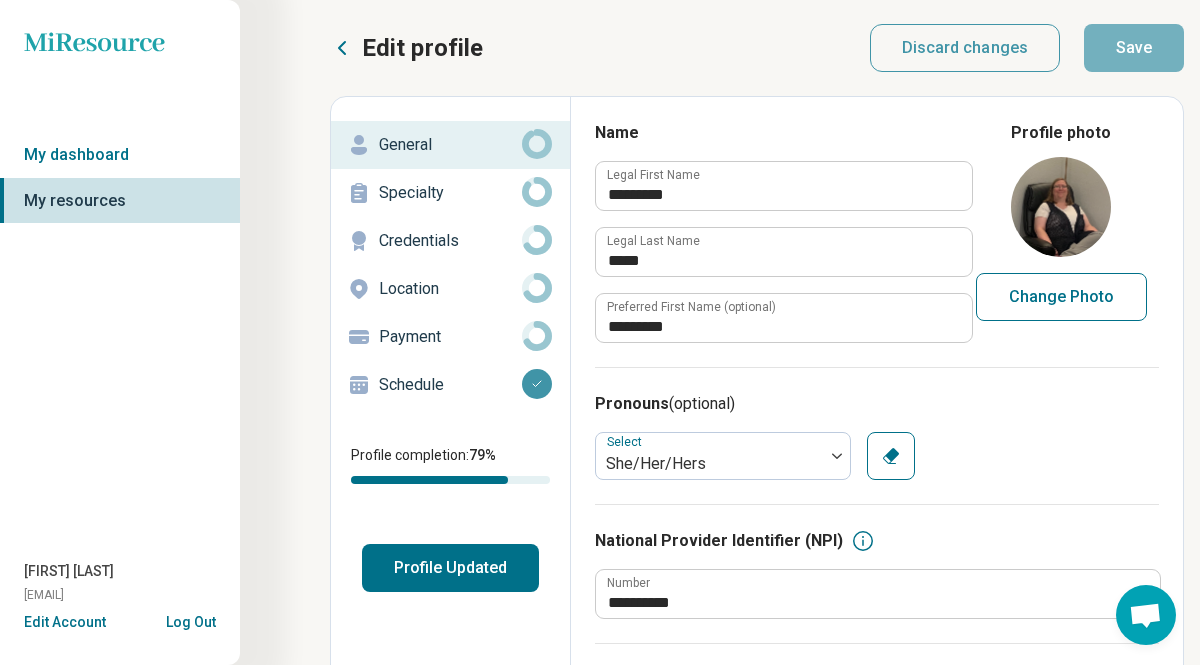 click on "Specialty" at bounding box center (450, 193) 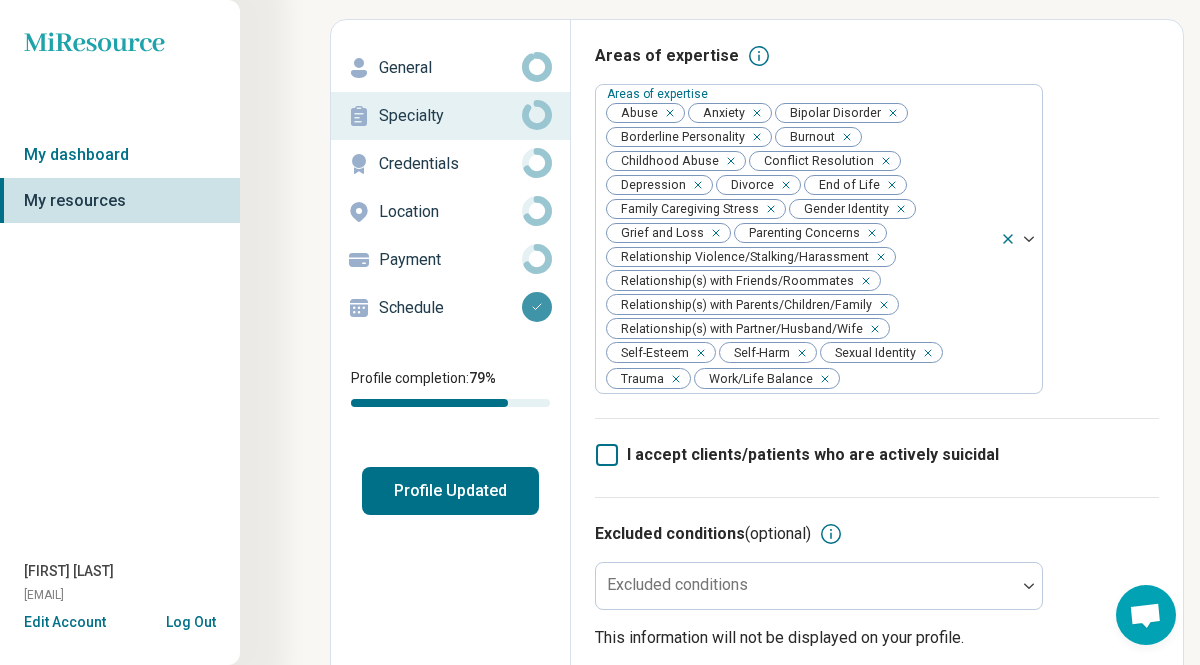 scroll, scrollTop: 119, scrollLeft: 0, axis: vertical 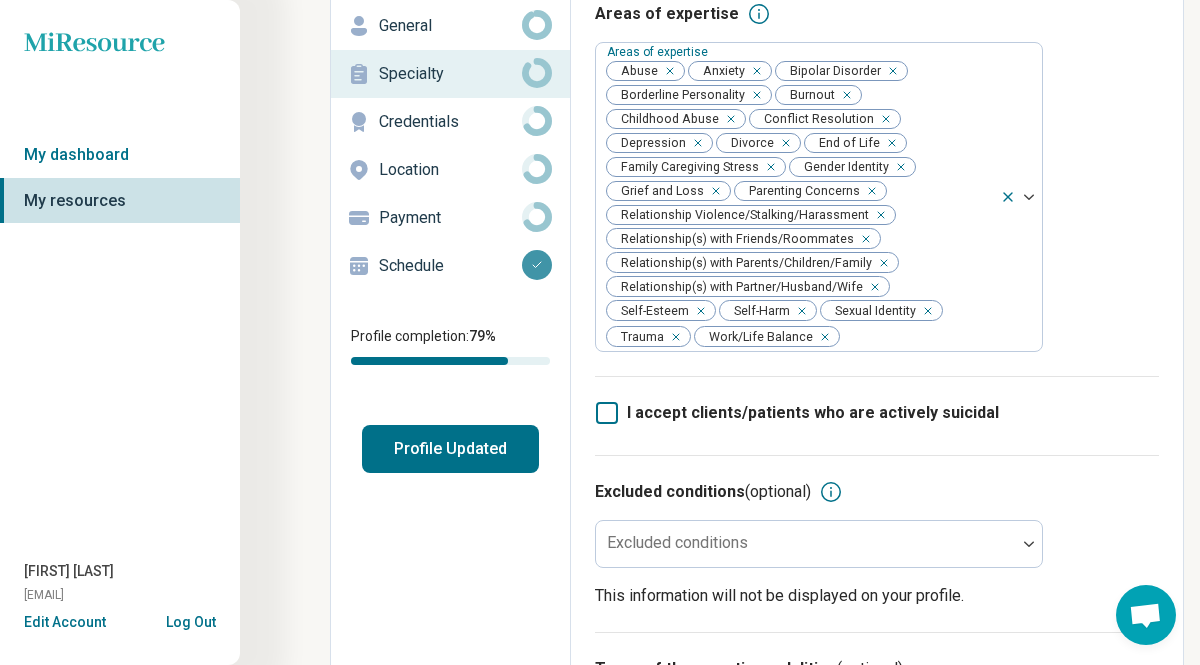 click 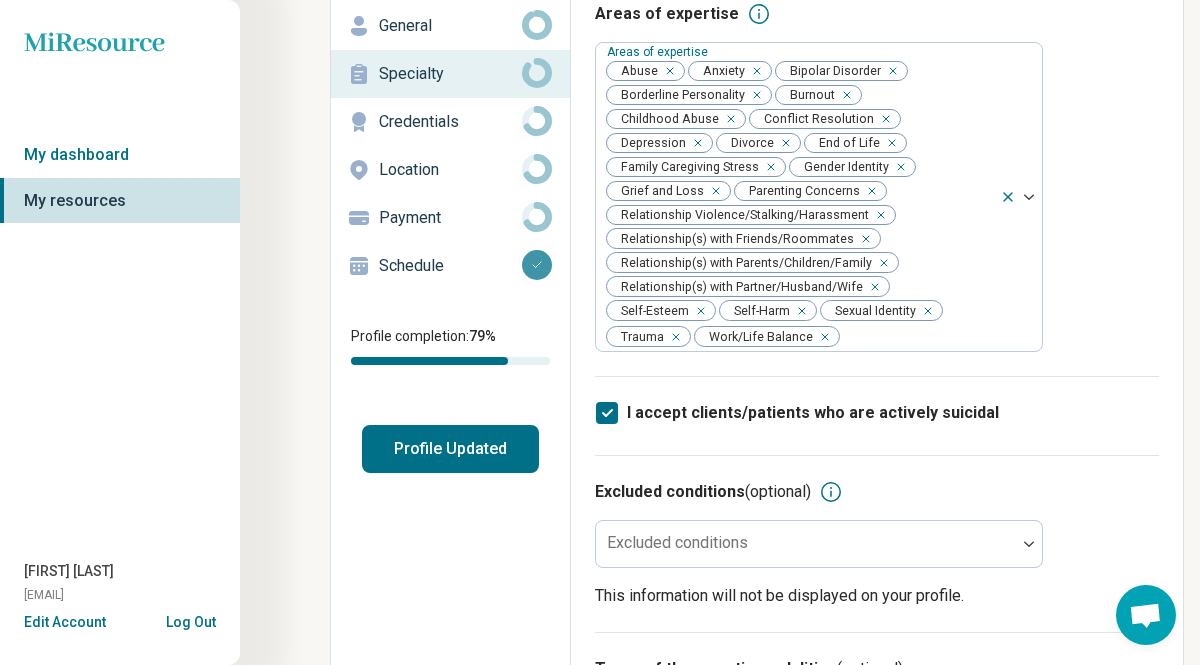 scroll, scrollTop: 10, scrollLeft: 0, axis: vertical 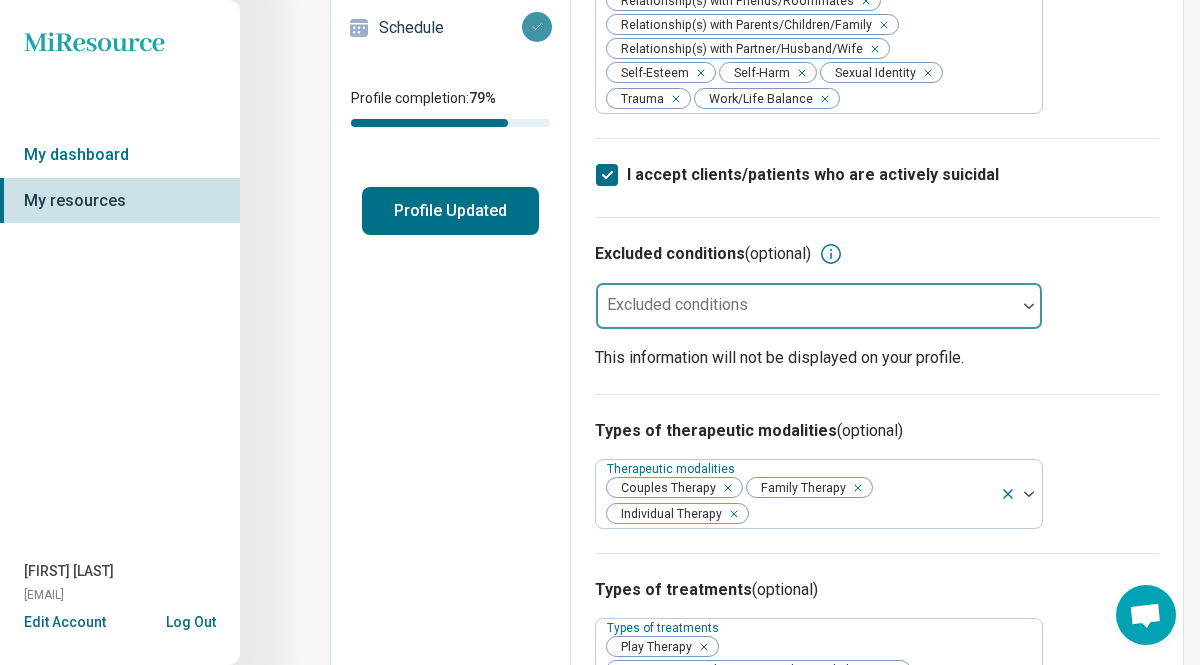 click on "Excluded conditions" at bounding box center (819, 306) 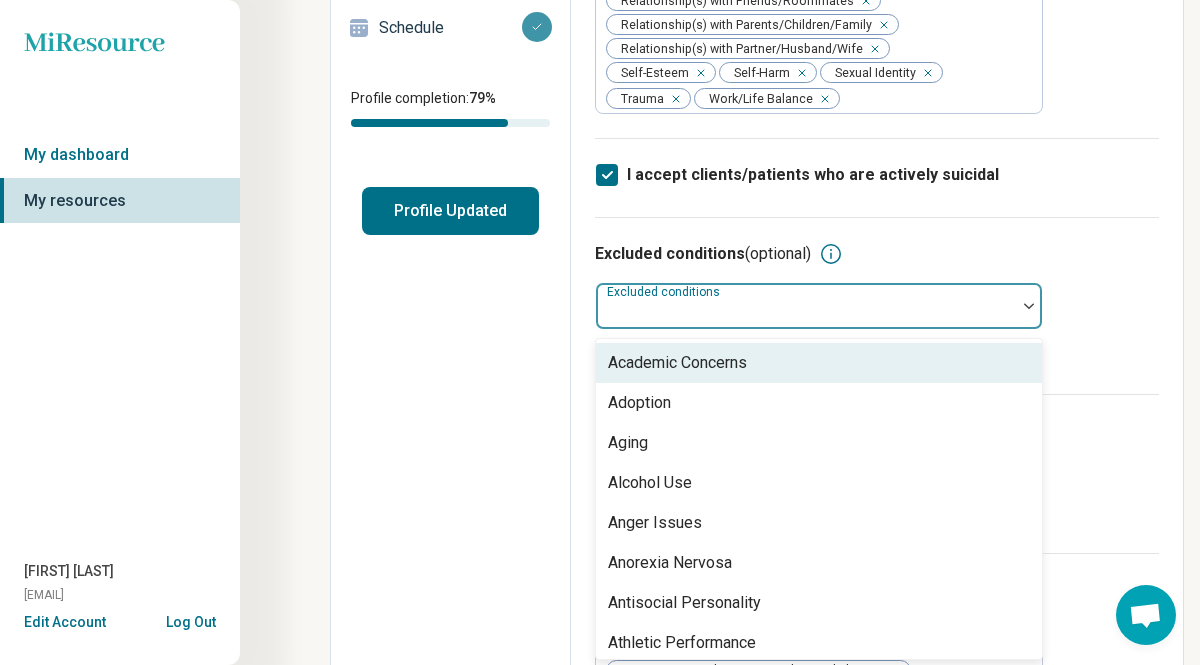 scroll, scrollTop: 368, scrollLeft: 0, axis: vertical 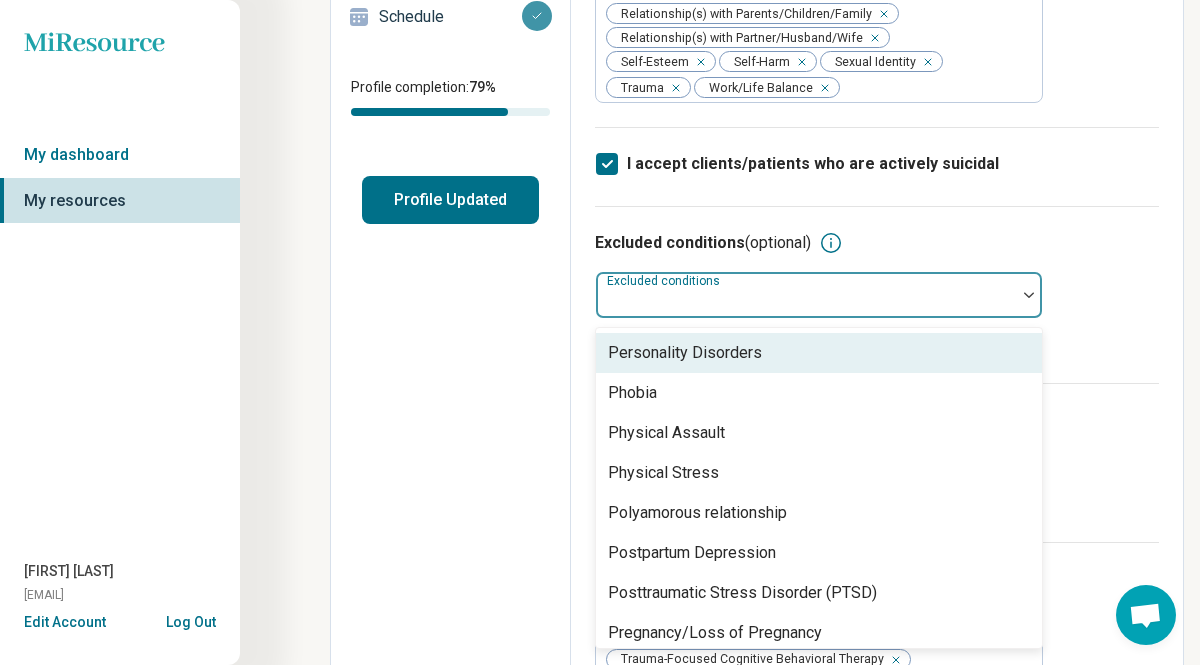 click on "Excluded conditions  (optional) Personality Disorders, 54 of 77. 77 results available. Use Up and Down to choose options, press Enter to select the currently focused option, press Escape to exit the menu, press Tab to select the option and exit the menu. Excluded conditions Academic Concerns Adoption Aging Alcohol Use Anger Issues Anorexia Nervosa Antisocial Personality Athletic Performance Athletic/Sports performance Attention Deficit Hyperactivity Disorder (ADHD) Autism Avoidant Personality Avoidant/Restrictive Food Intake Disorder Binge-Eating Disorder Body Image Bulimia Nervosa Bullying Career Chronic Illness/Pain Cognitive Functioning College and School Placement Compulsive Exercise Dependent Personality Disability Drug Use Eating Concerns Excoriation Disorder (skin picking) Financial Concerns Gambling Concerns Gaming/Internet Concerns Histrionic Personality Hoarding Immigration/Acculturation Infertility Infidelity Injury, rehab and return to sport Insomnia Intimacy Concerns Learning Disorder Panic" at bounding box center [877, 294] 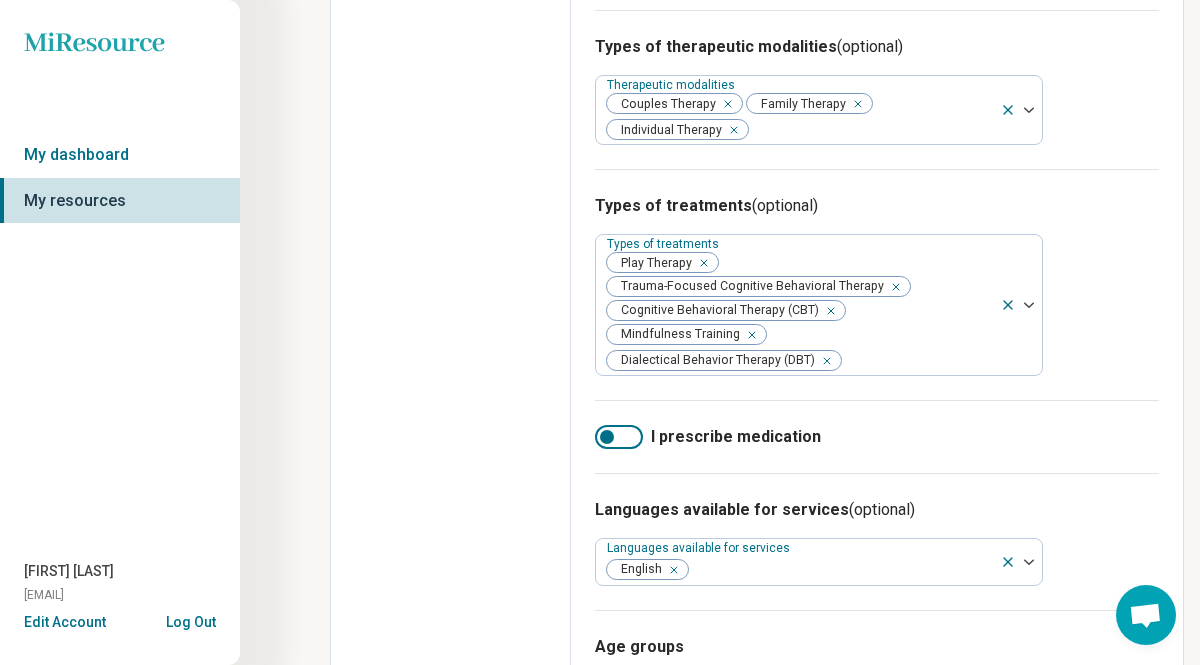 scroll, scrollTop: 745, scrollLeft: 0, axis: vertical 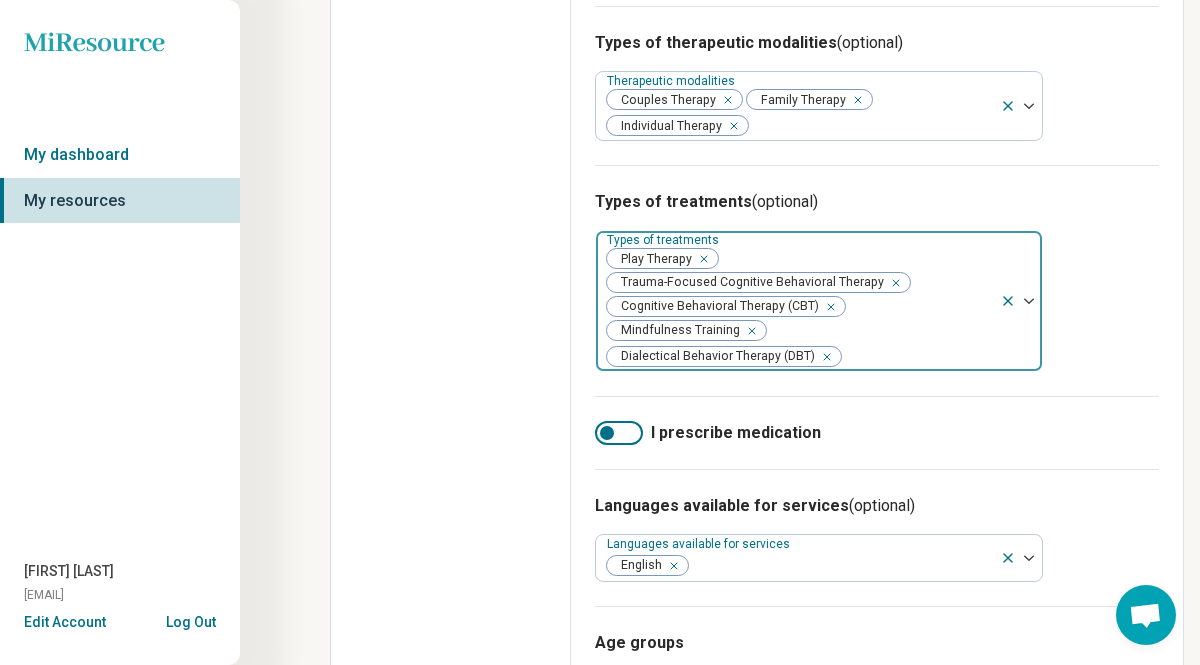 click 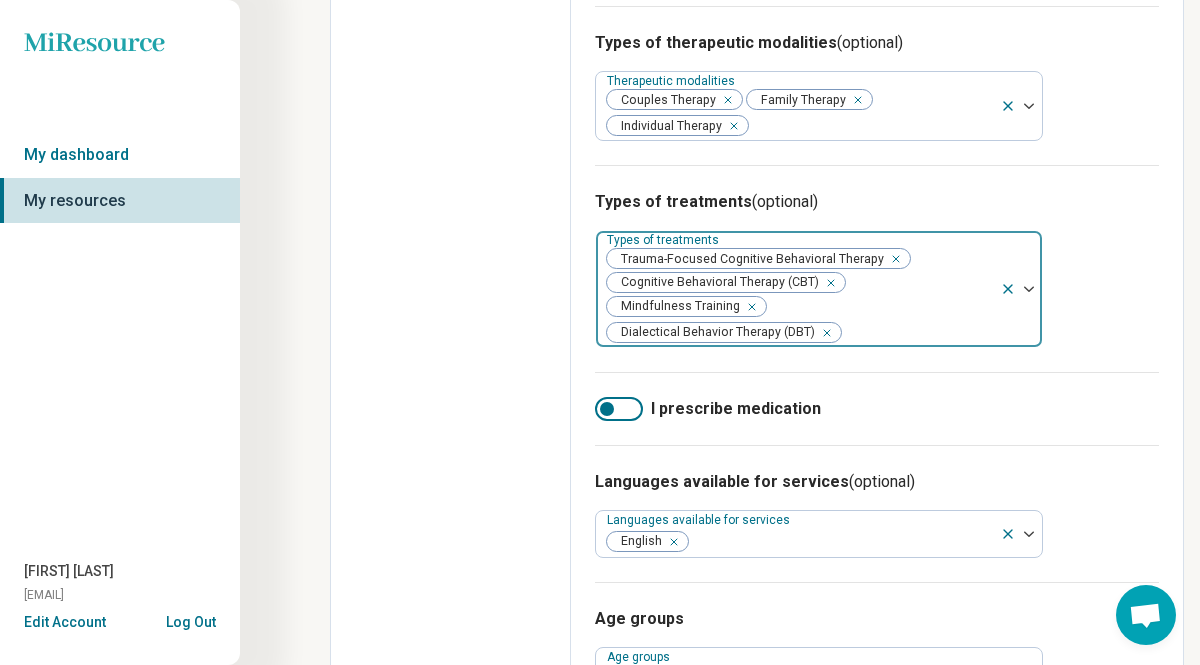click at bounding box center (892, 259) 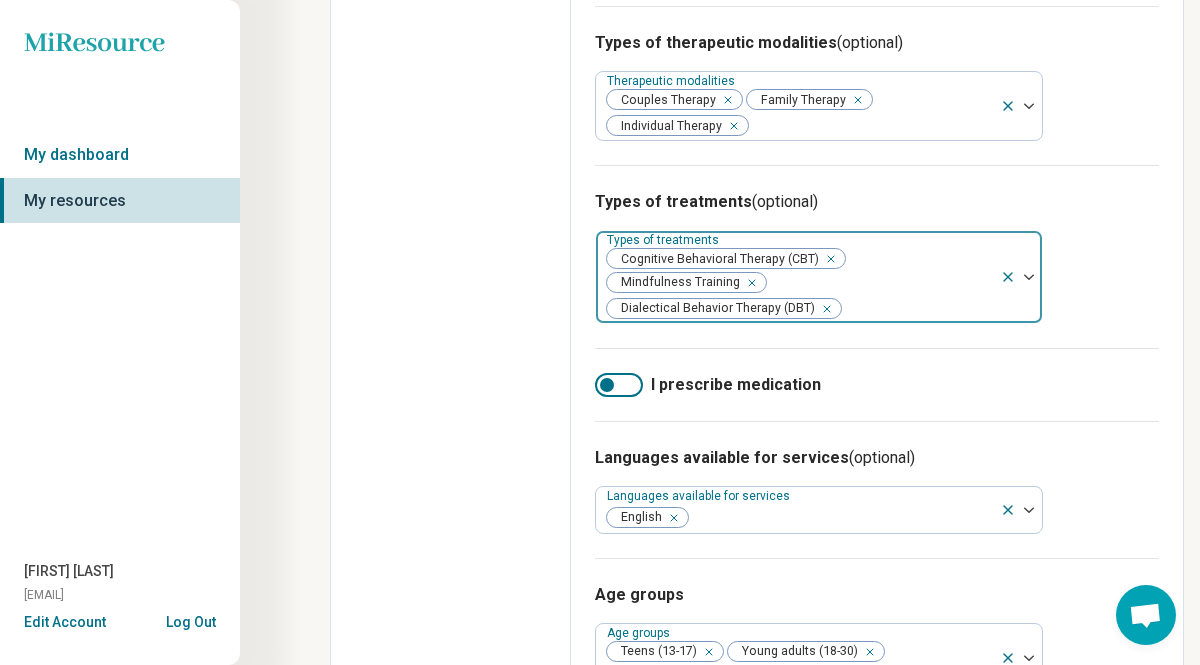 click at bounding box center [1029, 277] 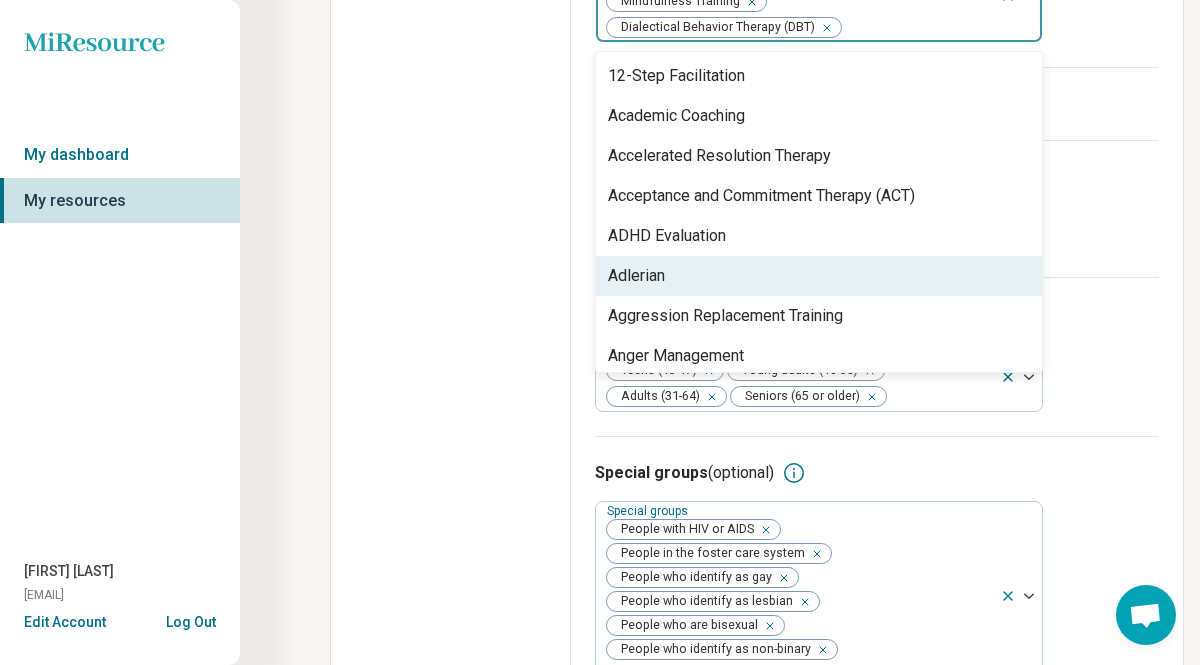 scroll, scrollTop: 1079, scrollLeft: 0, axis: vertical 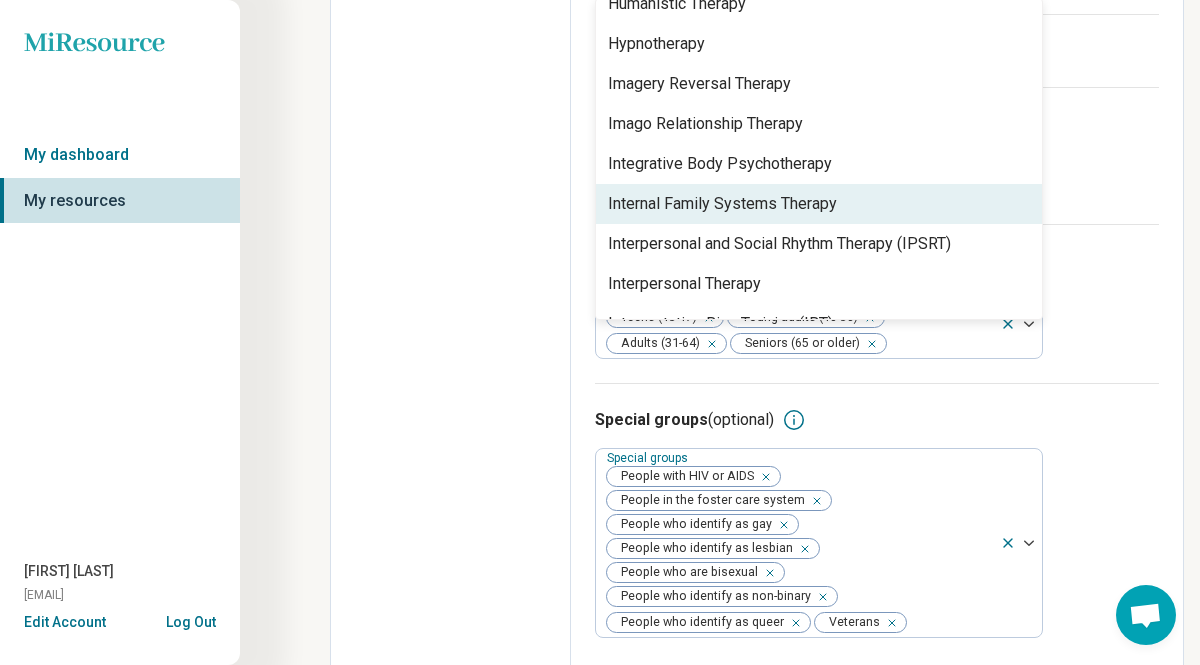 click on "Internal Family Systems Therapy" at bounding box center [722, 204] 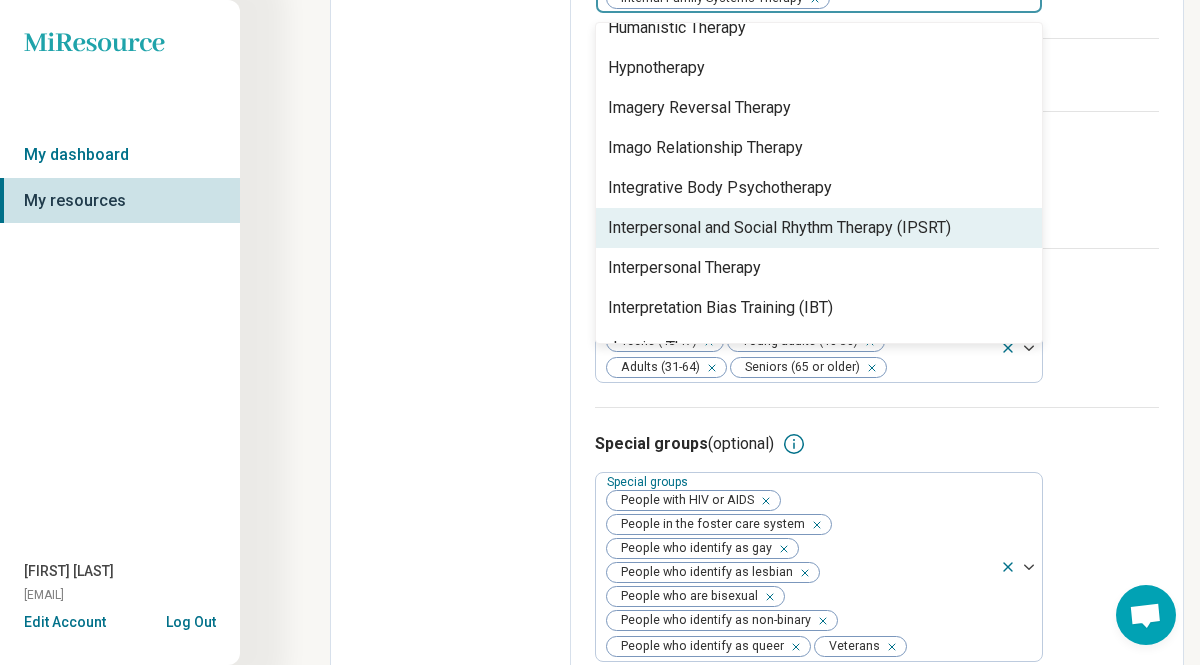 click on "Age groups Age groups Teens (13-17) Young adults (18-30) Adults (31-64) Seniors (65 or older)" at bounding box center (877, 327) 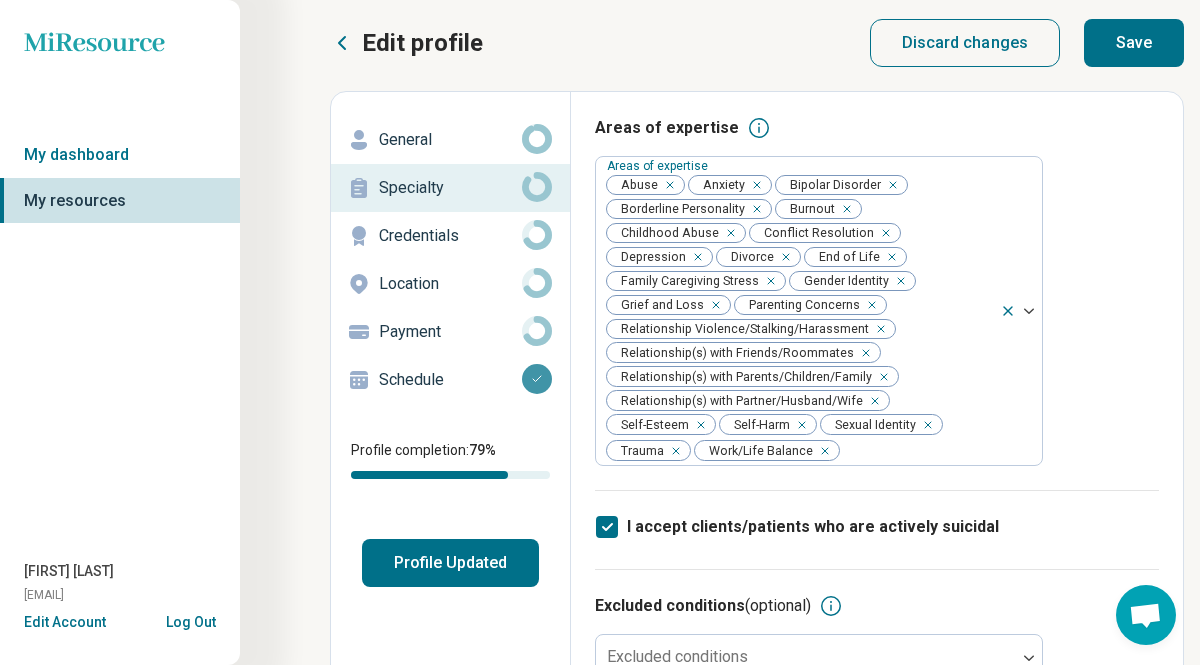 scroll, scrollTop: 0, scrollLeft: 0, axis: both 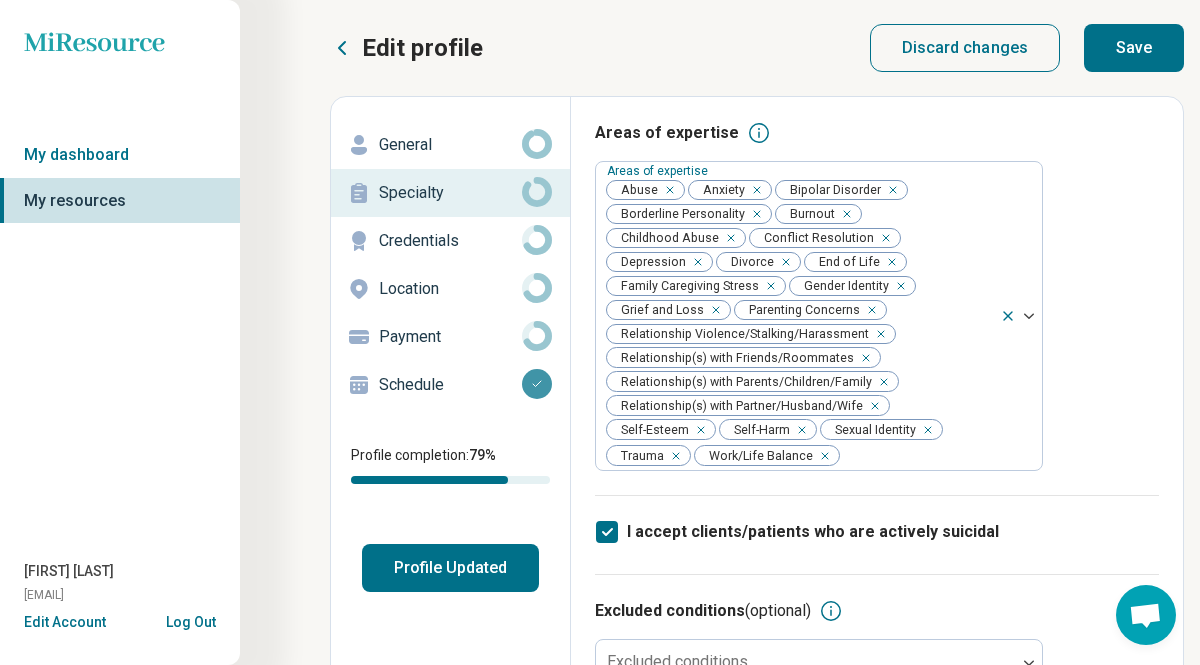 click on "Save" at bounding box center (1134, 48) 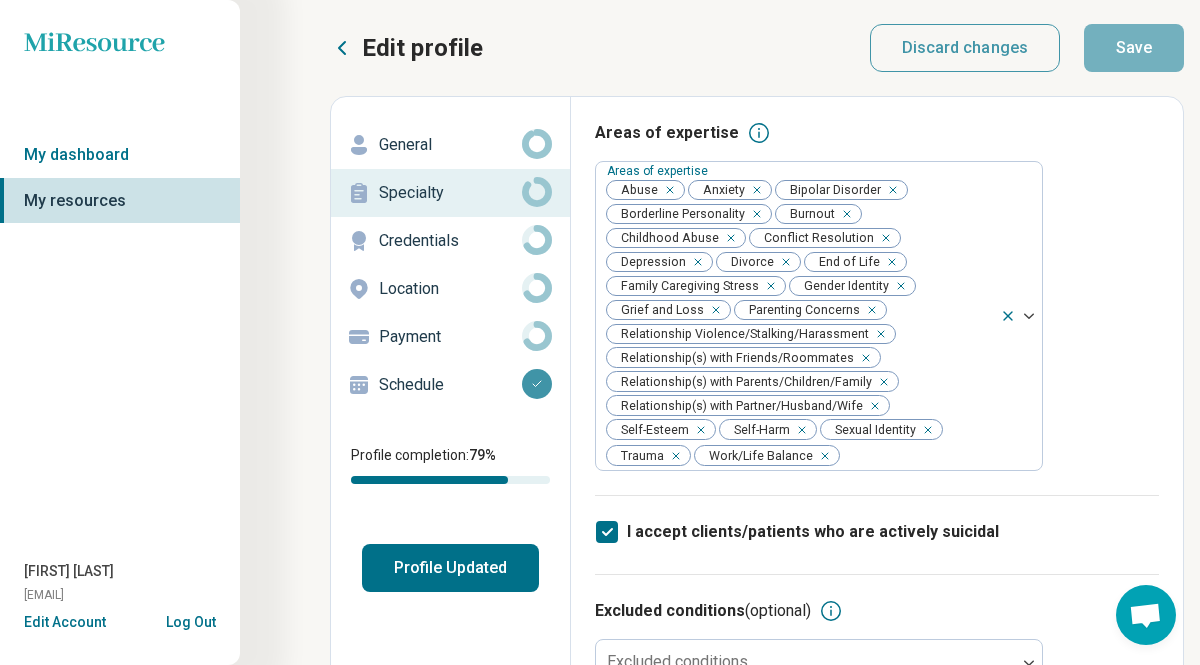 click on "Profile Updated" at bounding box center [450, 568] 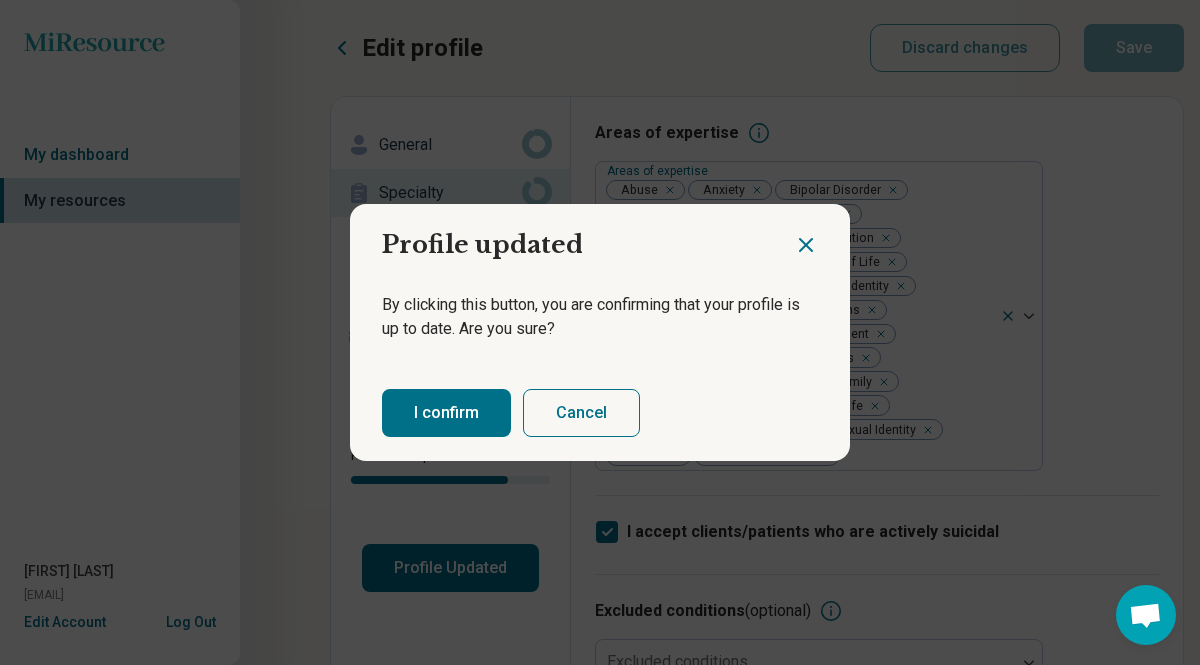 click on "I confirm" at bounding box center [446, 413] 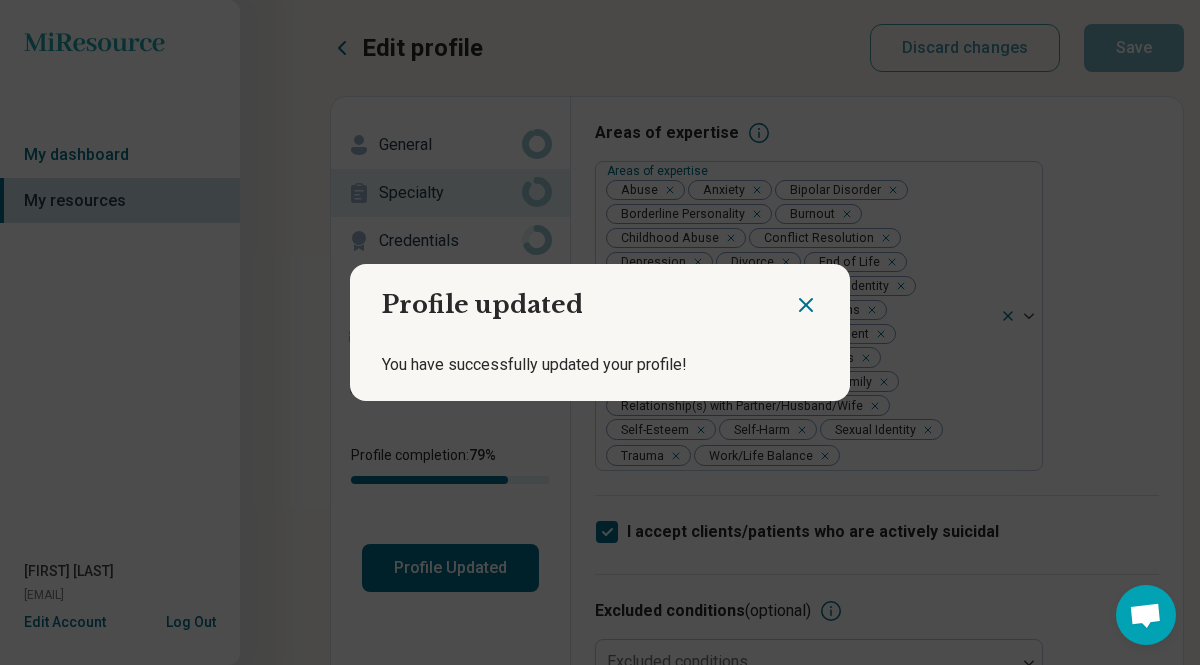 click 